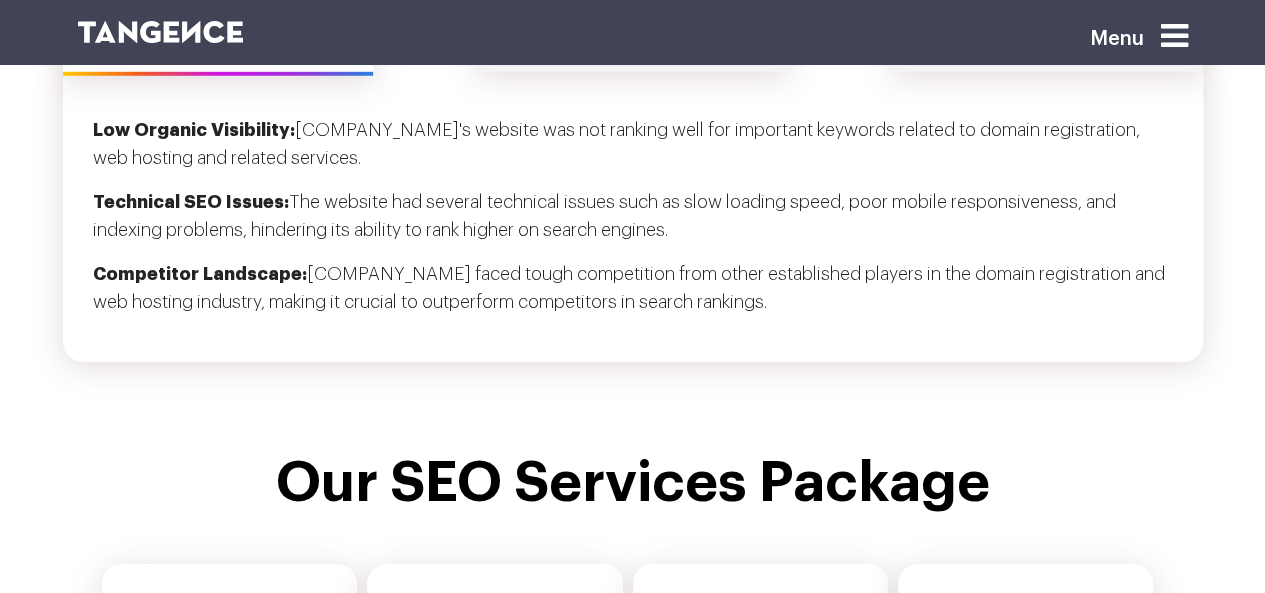 scroll, scrollTop: 6000, scrollLeft: 0, axis: vertical 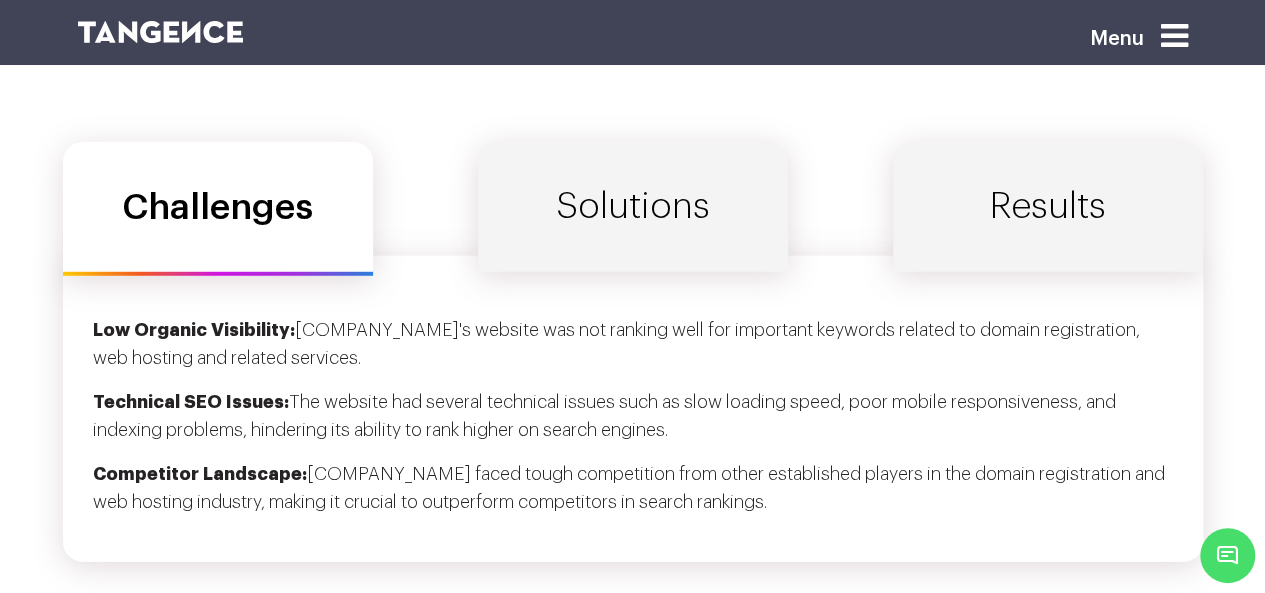 click on "Solutions" at bounding box center [633, 207] 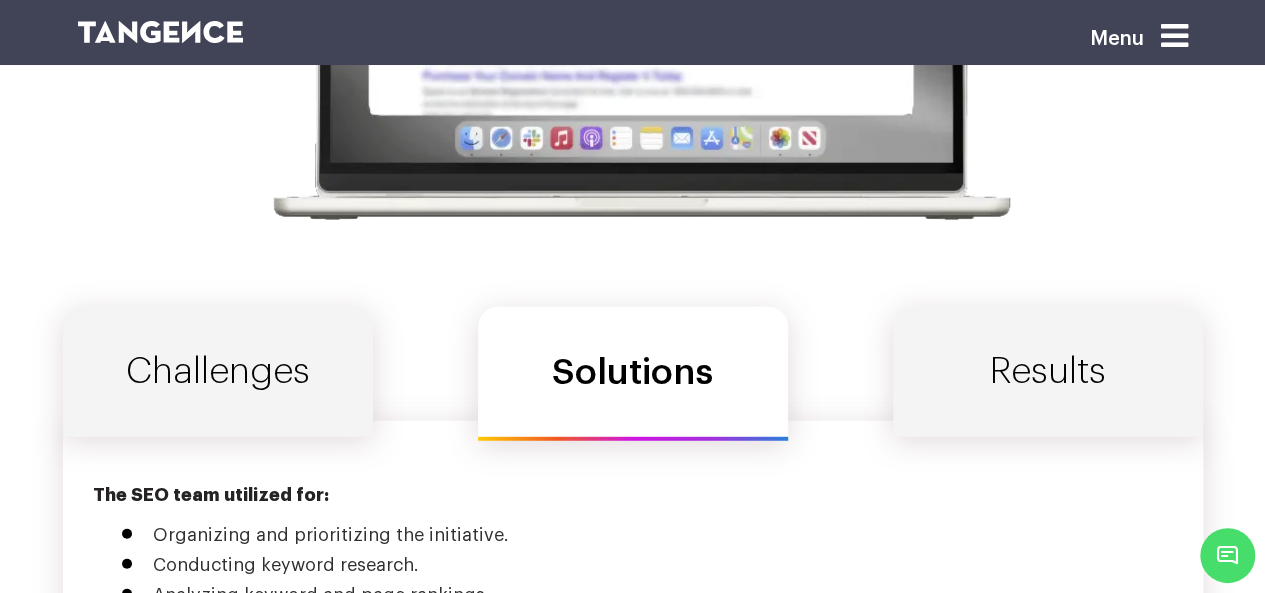 scroll, scrollTop: 6200, scrollLeft: 0, axis: vertical 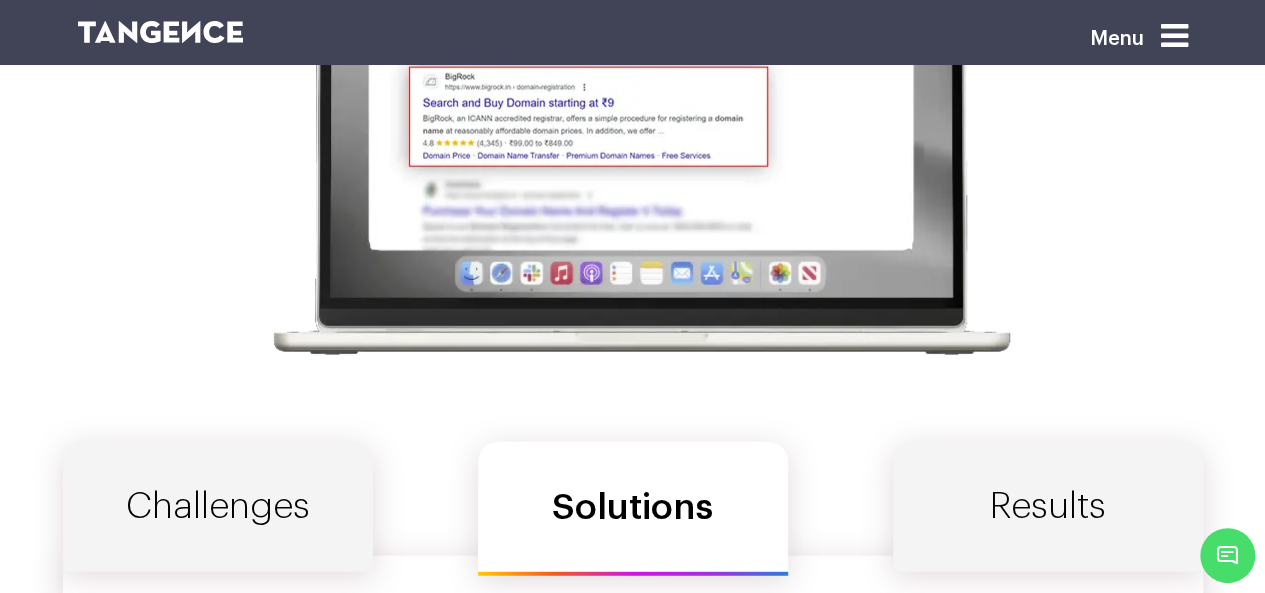 click on "Challenges" at bounding box center (218, 507) 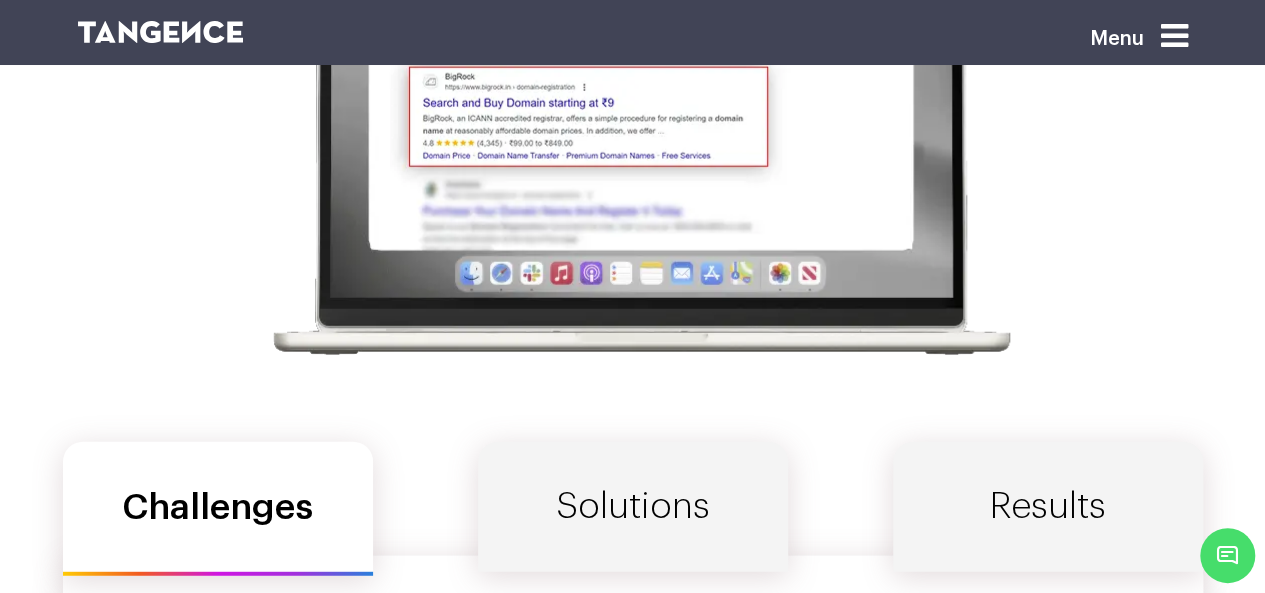 click on "Solutions" at bounding box center (633, 507) 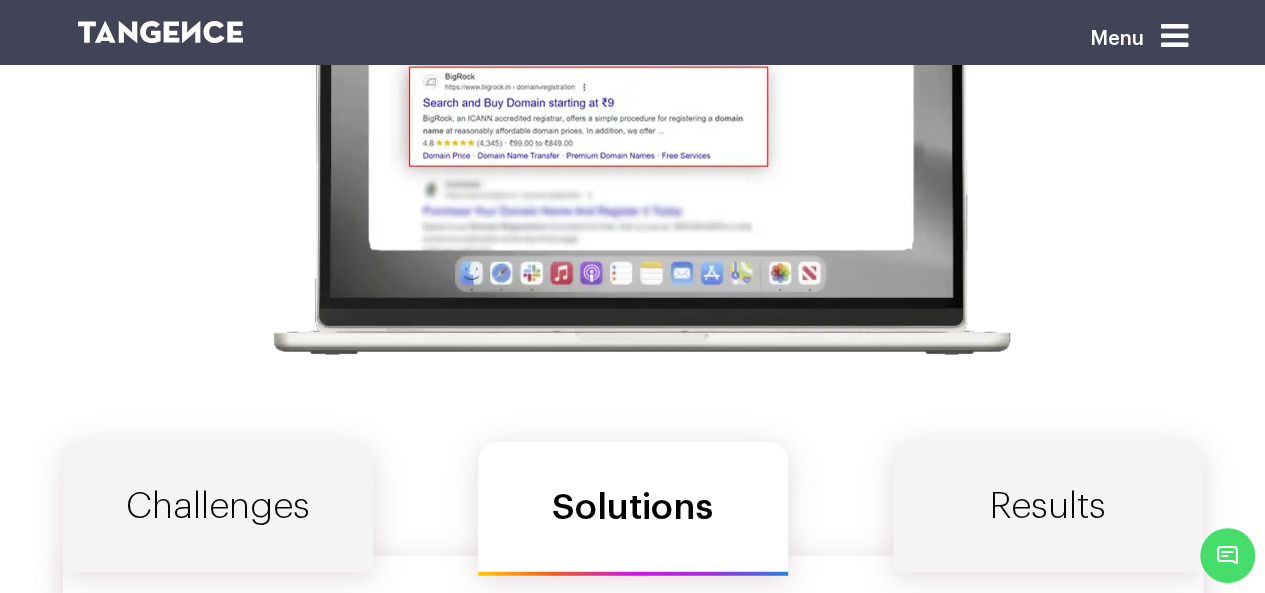 click on "Results" at bounding box center (1048, 507) 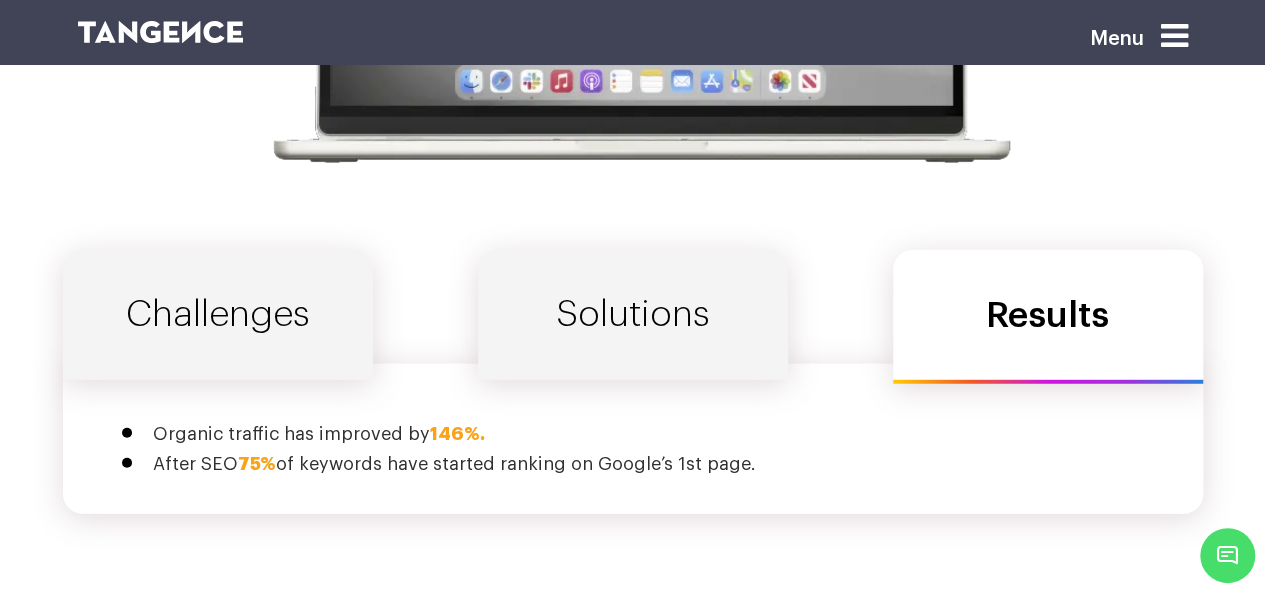 scroll, scrollTop: 6400, scrollLeft: 0, axis: vertical 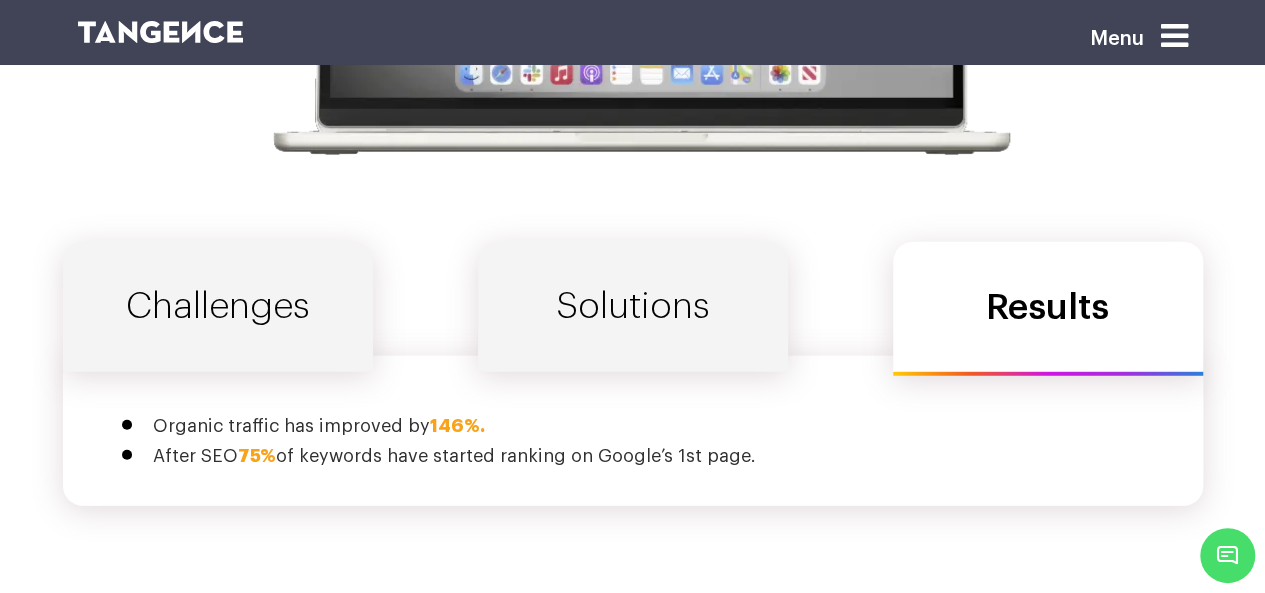 click on "Challenges" at bounding box center (218, 307) 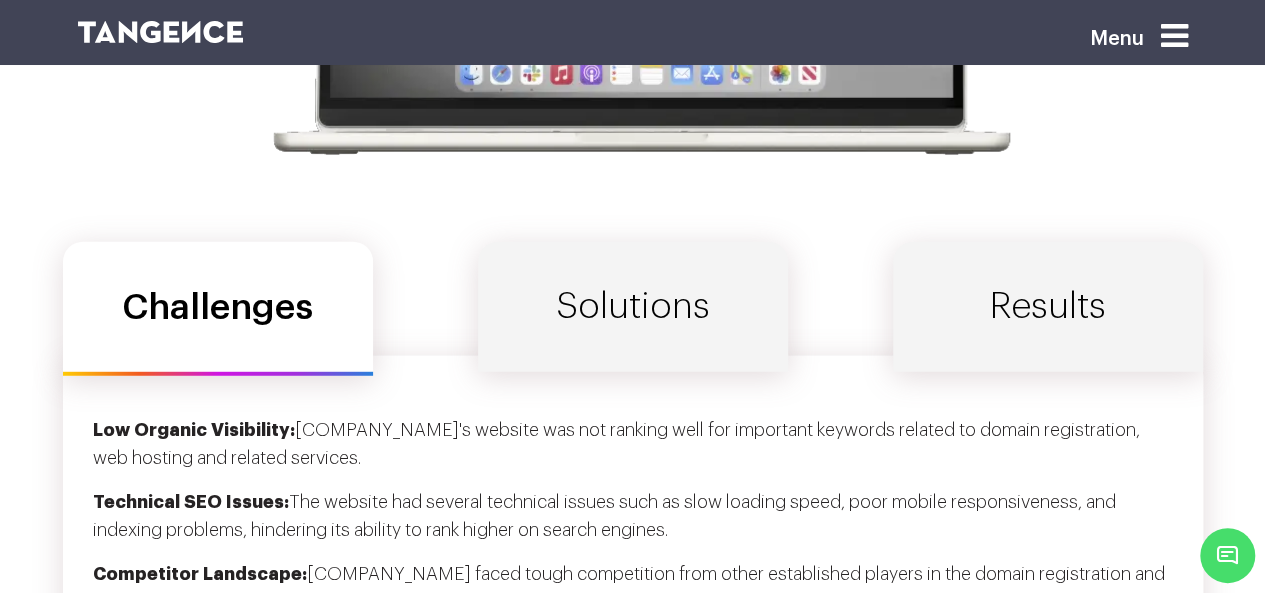 click on "Solutions" at bounding box center [633, 307] 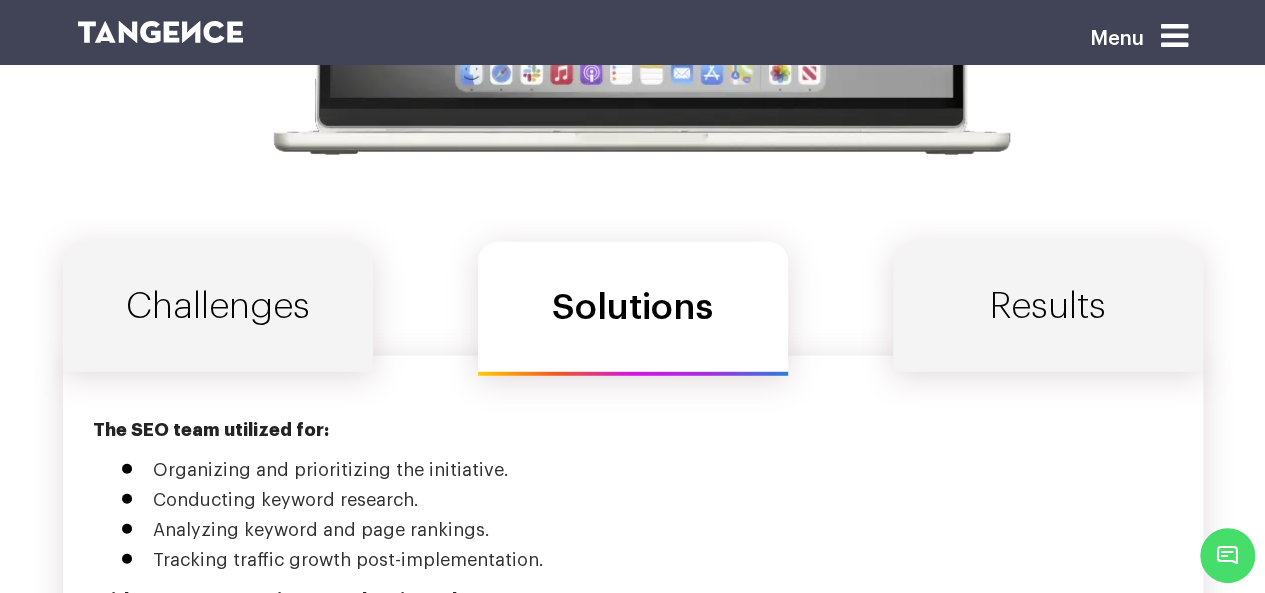 click on "Challenges" at bounding box center (218, 307) 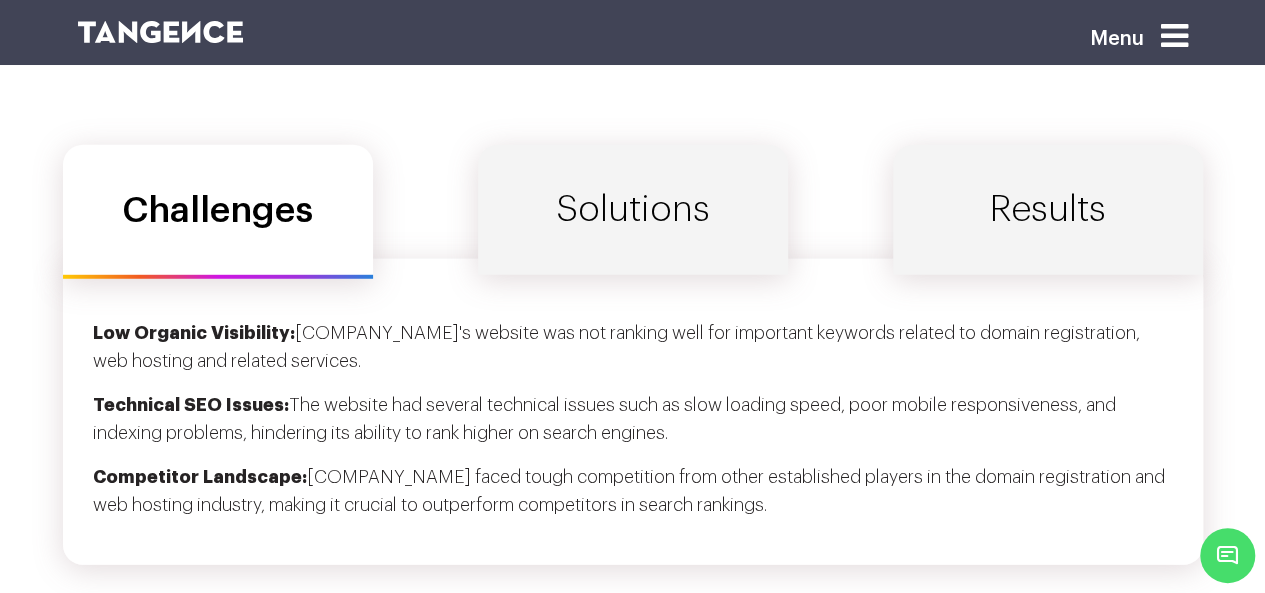 scroll, scrollTop: 6400, scrollLeft: 0, axis: vertical 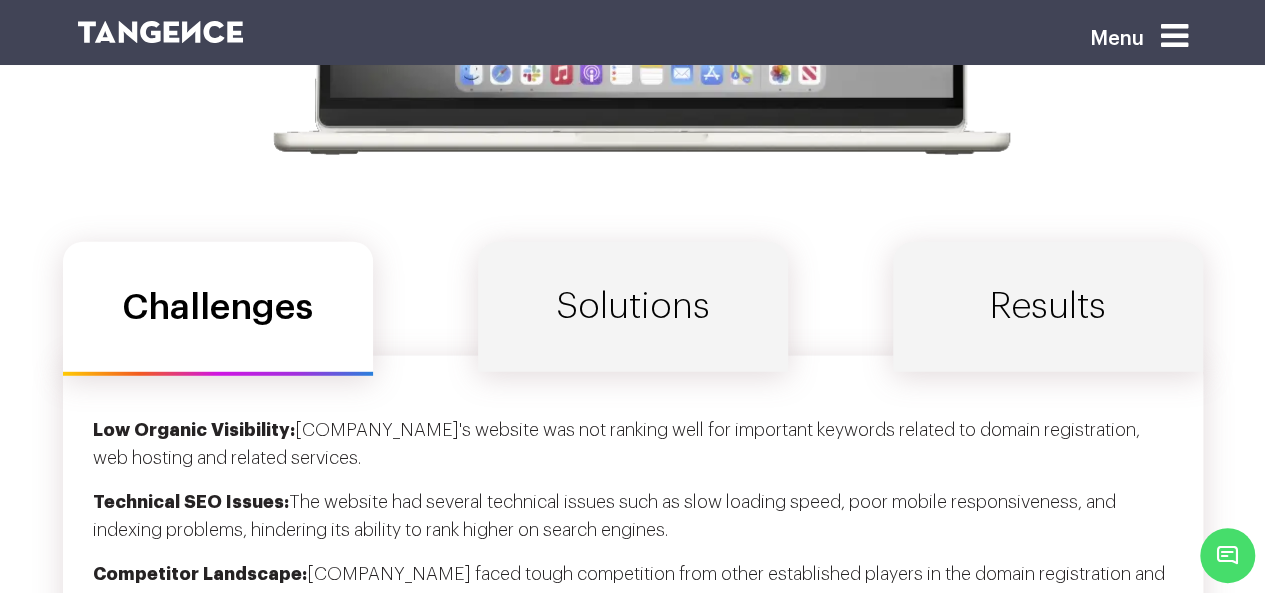 click on "Solutions" at bounding box center [633, 307] 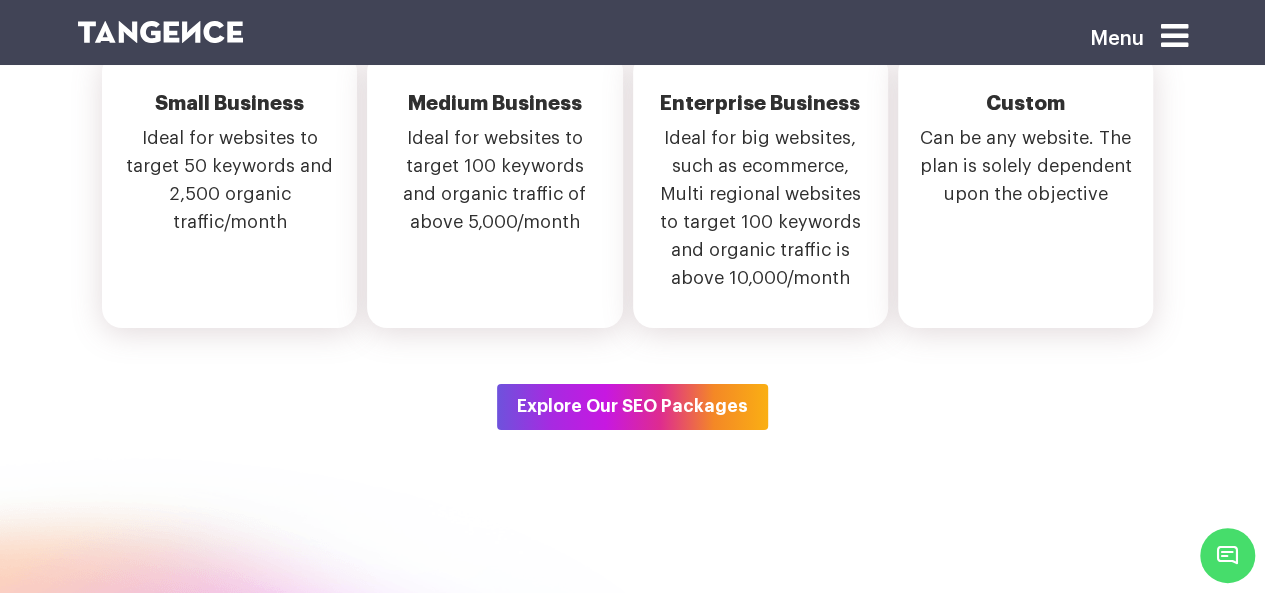 scroll, scrollTop: 7200, scrollLeft: 0, axis: vertical 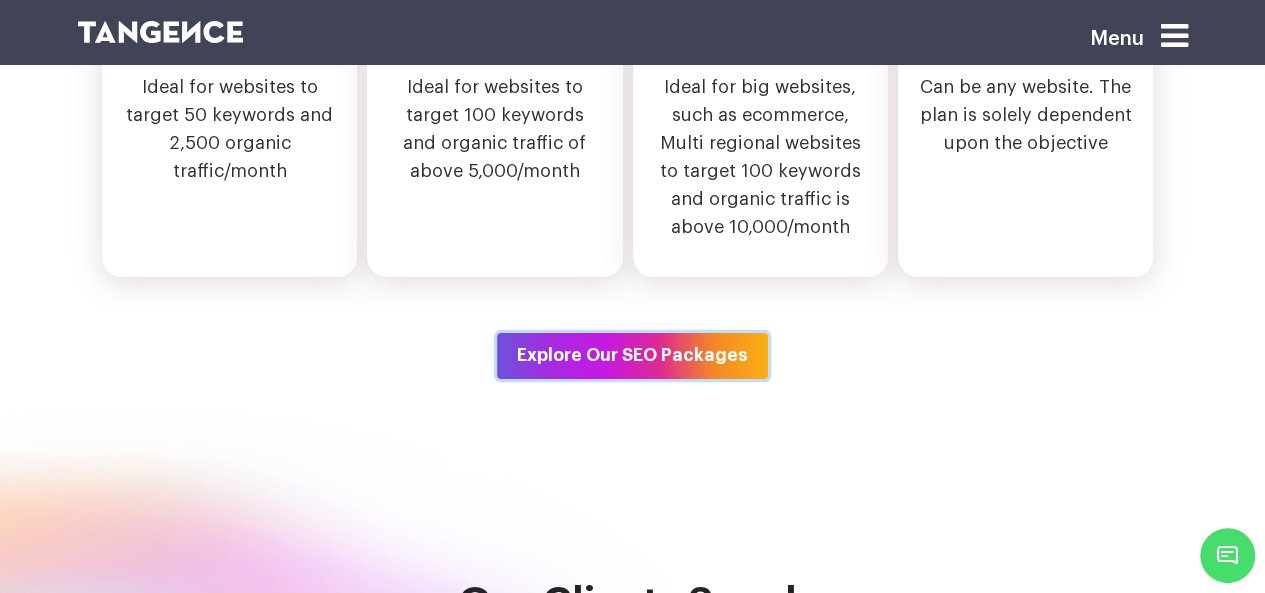 click on "Explore Our SEO Packages" at bounding box center [632, 356] 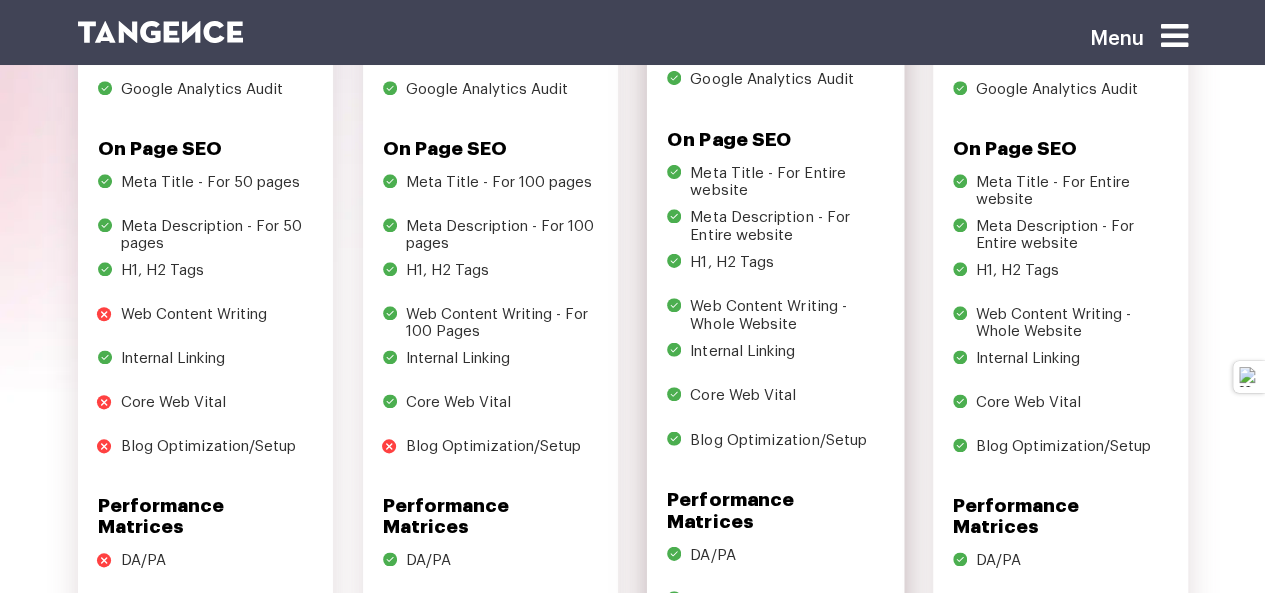 scroll, scrollTop: 1400, scrollLeft: 0, axis: vertical 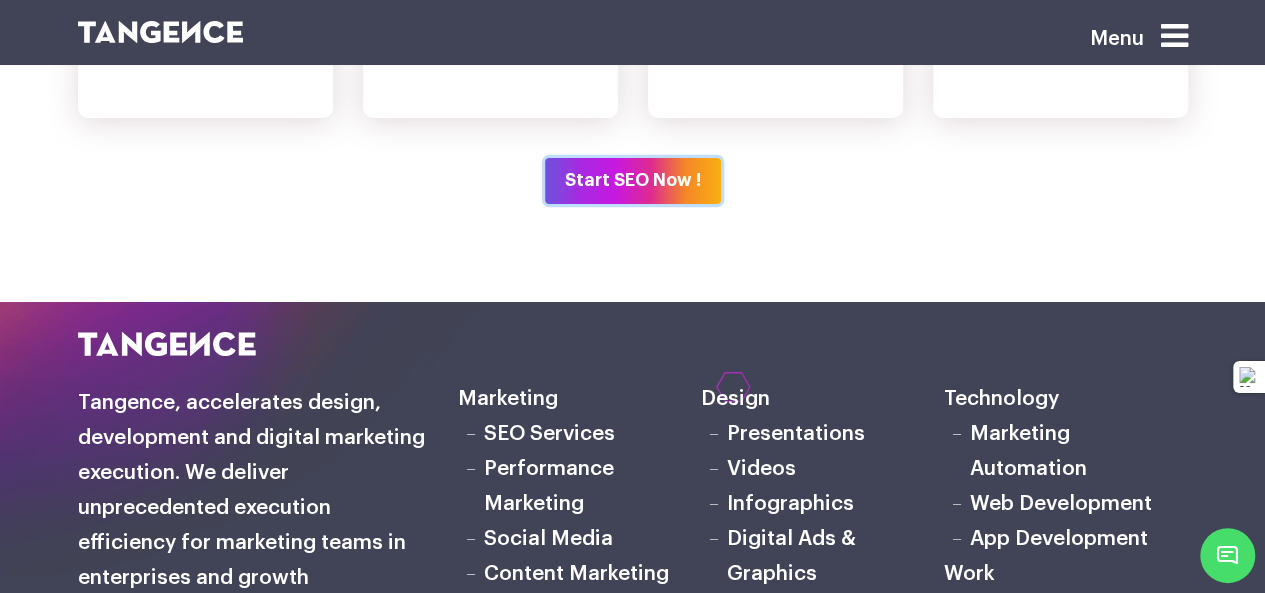 click on "Start SEO Now !" at bounding box center (633, 181) 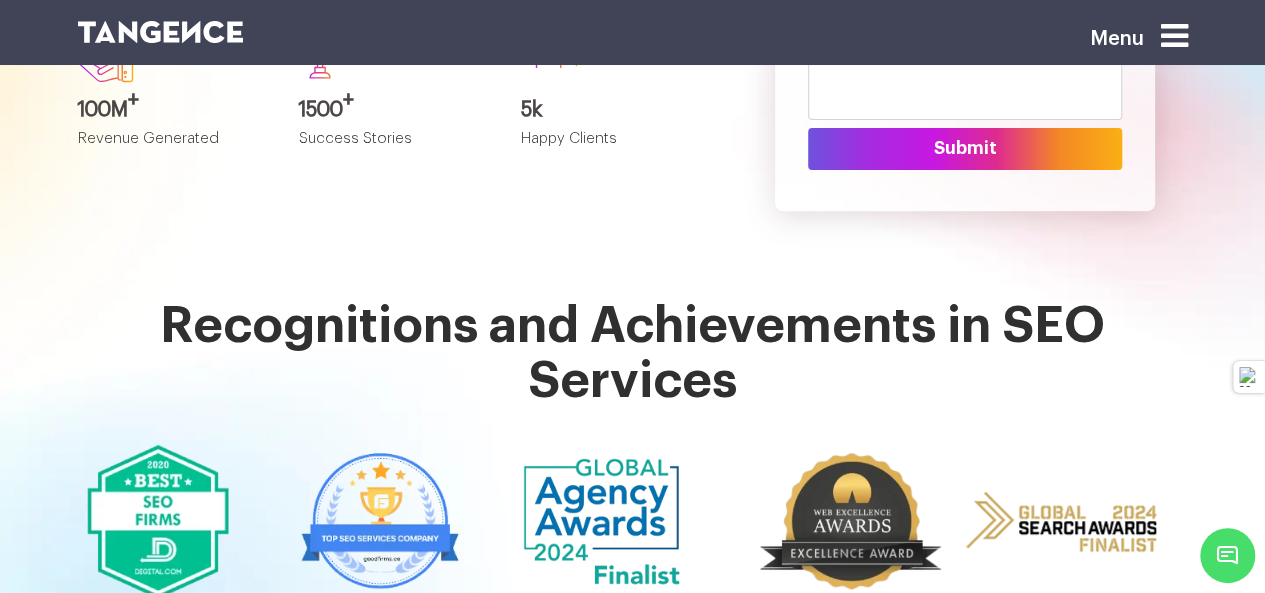 scroll, scrollTop: 500, scrollLeft: 0, axis: vertical 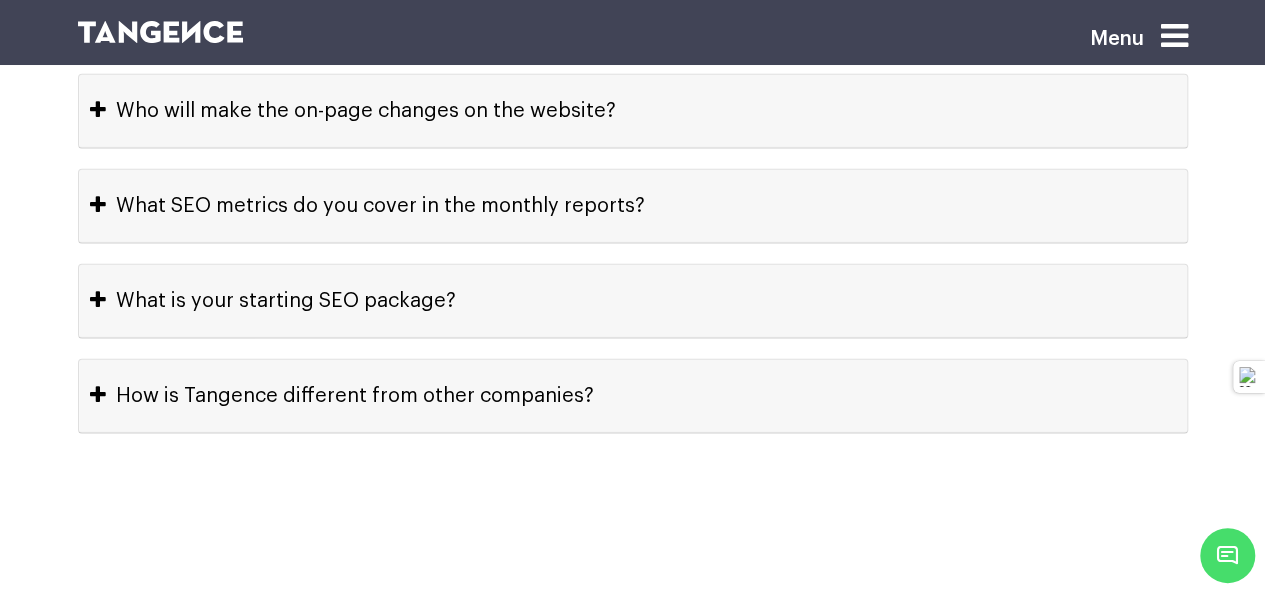 click on "What is your starting SEO package?" at bounding box center [633, 301] 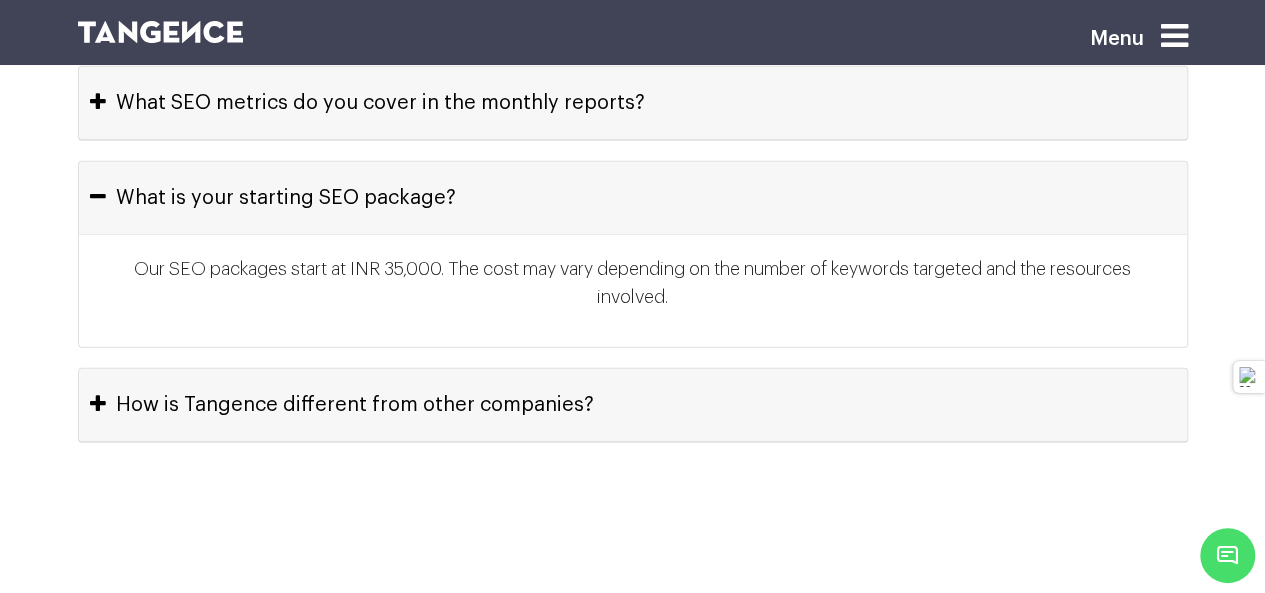 scroll, scrollTop: 9945, scrollLeft: 0, axis: vertical 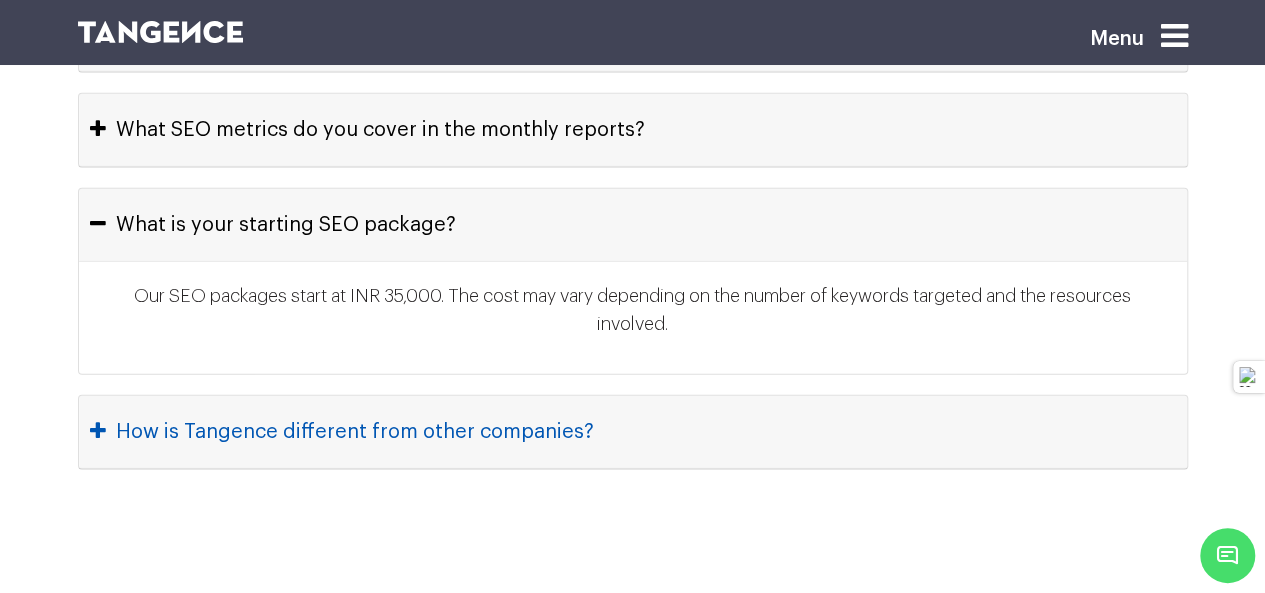 click on "How is Tangence different from other companies?" at bounding box center (633, 432) 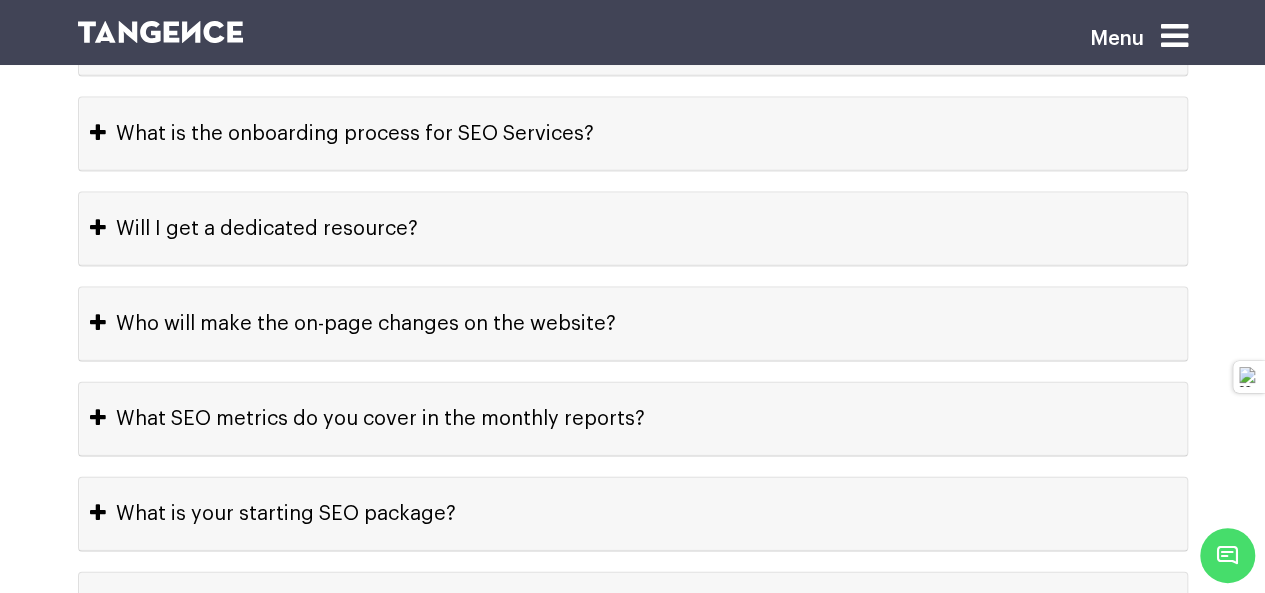 scroll, scrollTop: 9655, scrollLeft: 0, axis: vertical 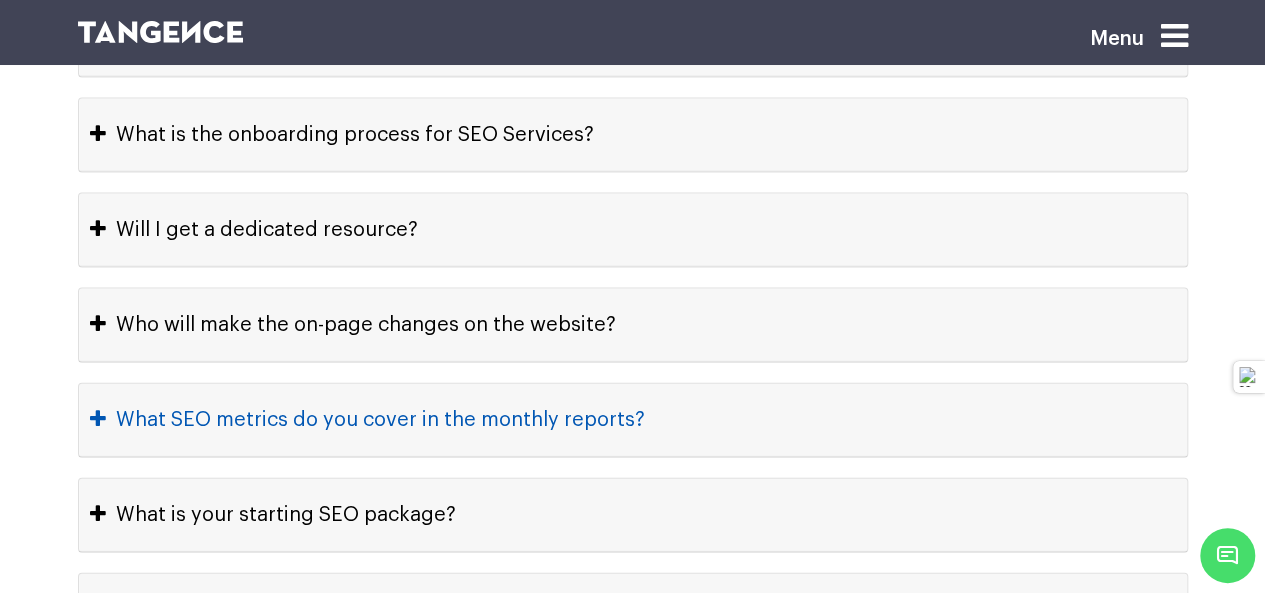 click on "What SEO metrics do you cover in the monthly reports?" at bounding box center [633, 420] 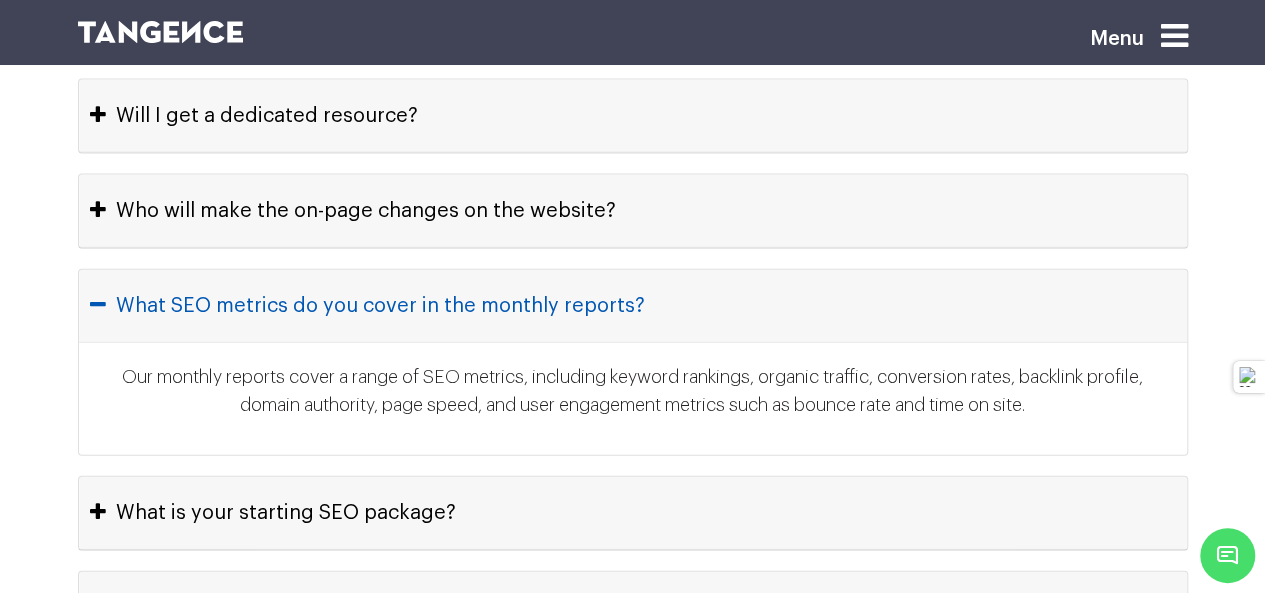 scroll, scrollTop: 9774, scrollLeft: 0, axis: vertical 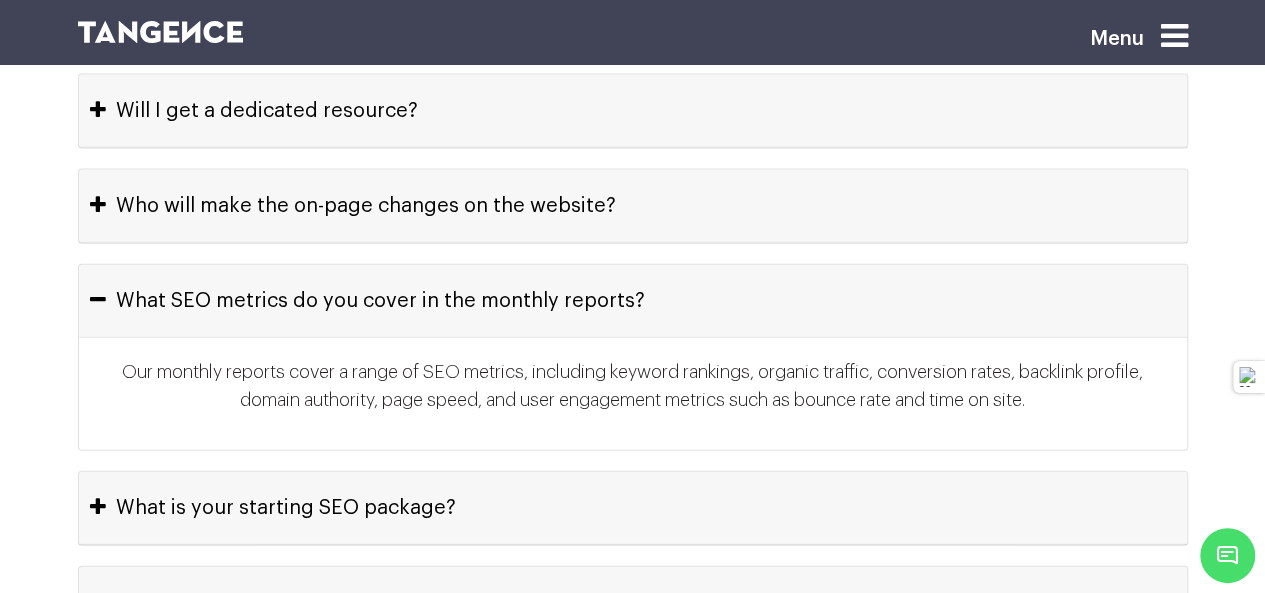 click on "Our monthly reports cover a range of SEO metrics, including keyword rankings, organic traffic, conversion rates, backlink profile, domain authority, page speed, and user engagement metrics such as bounce rate and time on site." at bounding box center [633, 394] 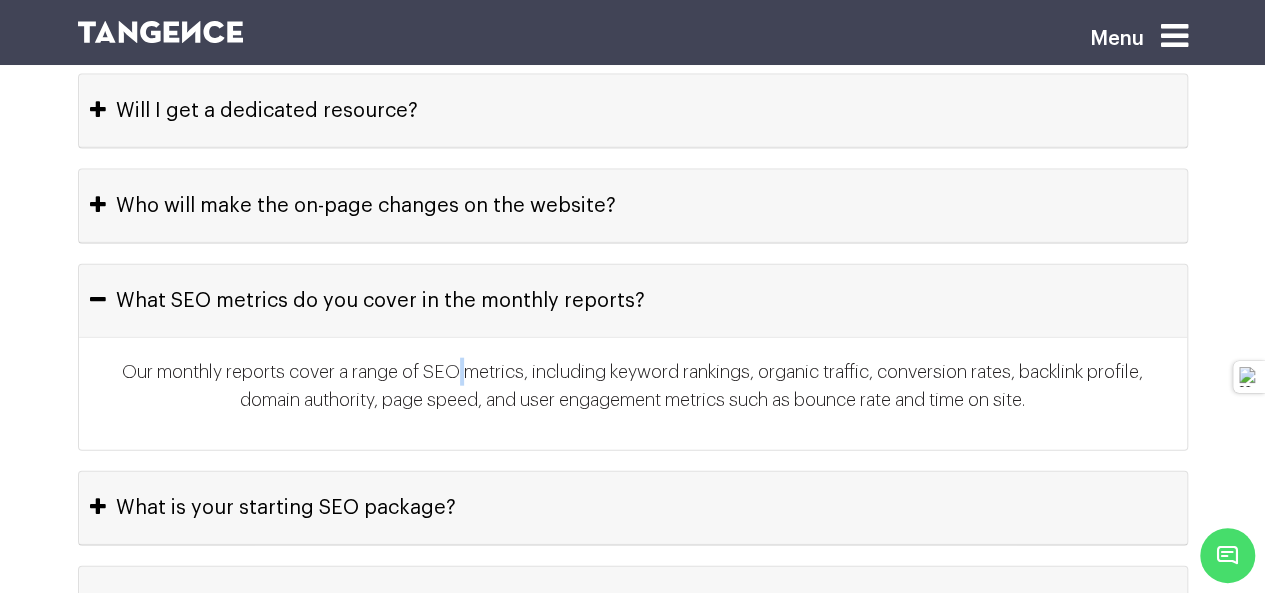 click on "Our monthly reports cover a range of SEO metrics, including keyword rankings, organic traffic, conversion rates, backlink profile, domain authority, page speed, and user engagement metrics such as bounce rate and time on site." at bounding box center [633, 394] 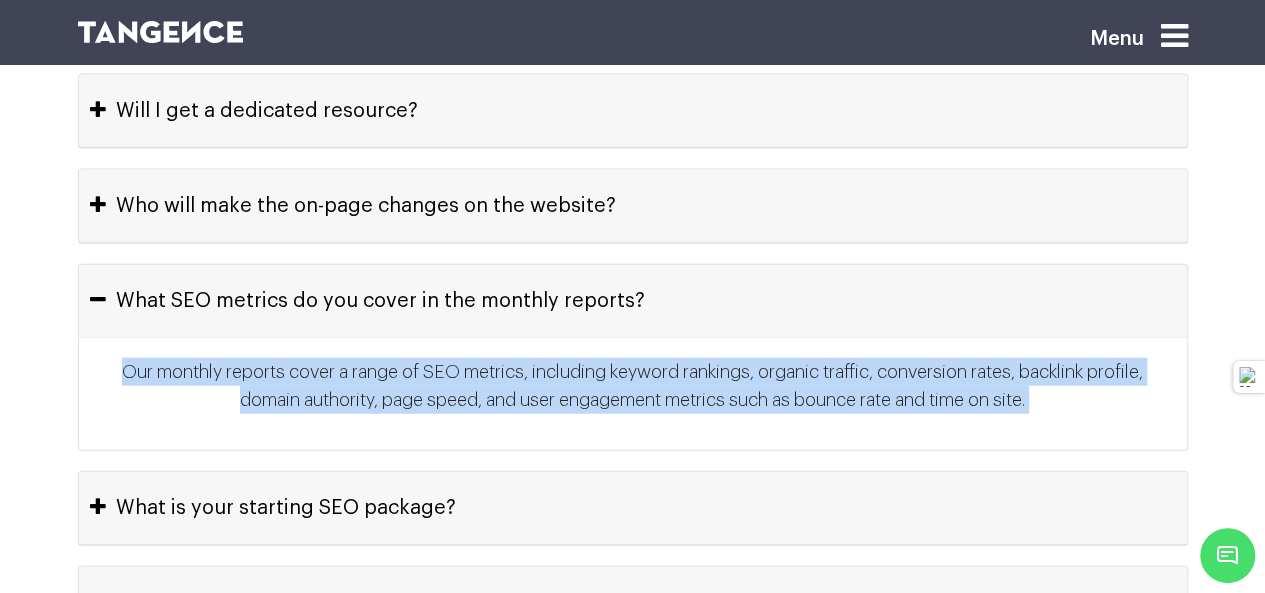click on "Our monthly reports cover a range of SEO metrics, including keyword rankings, organic traffic, conversion rates, backlink profile, domain authority, page speed, and user engagement metrics such as bounce rate and time on site." at bounding box center [633, 394] 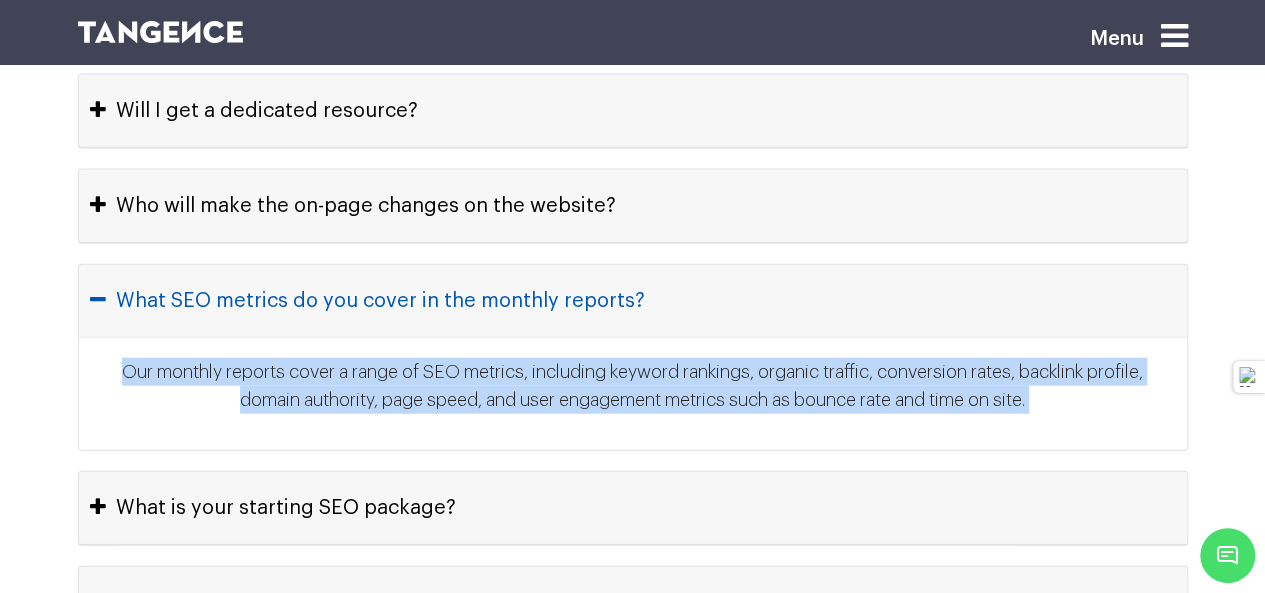 click on "What SEO metrics do you cover in the monthly reports?" at bounding box center (633, 301) 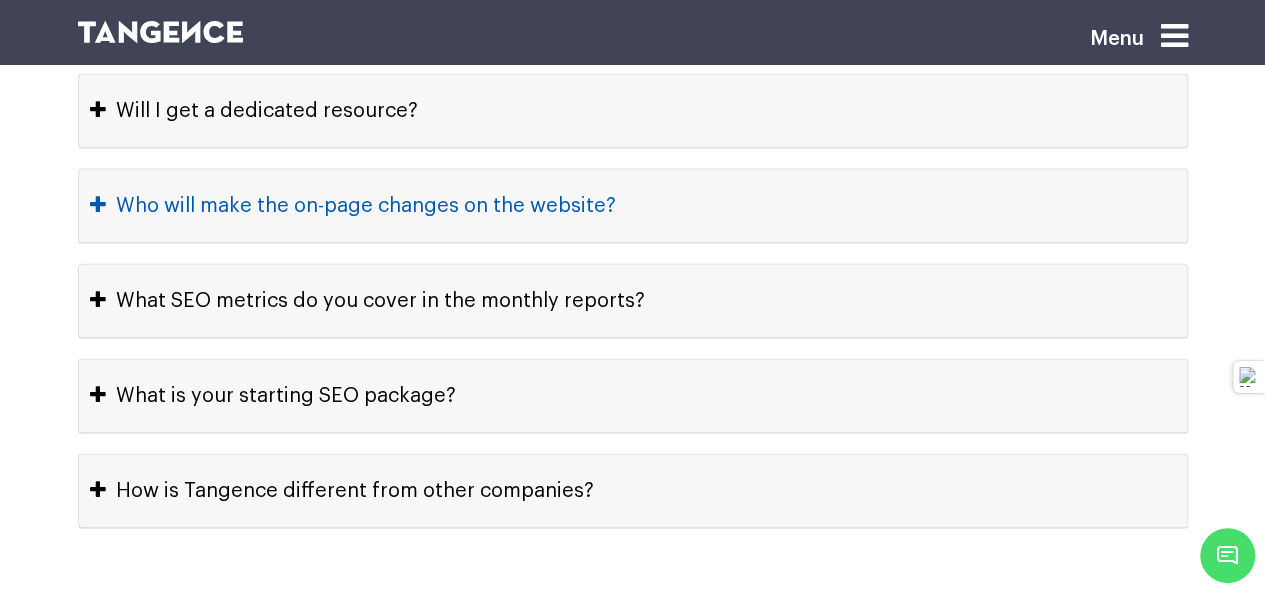 click on "Who will make the on-page changes on the website?" at bounding box center [633, 206] 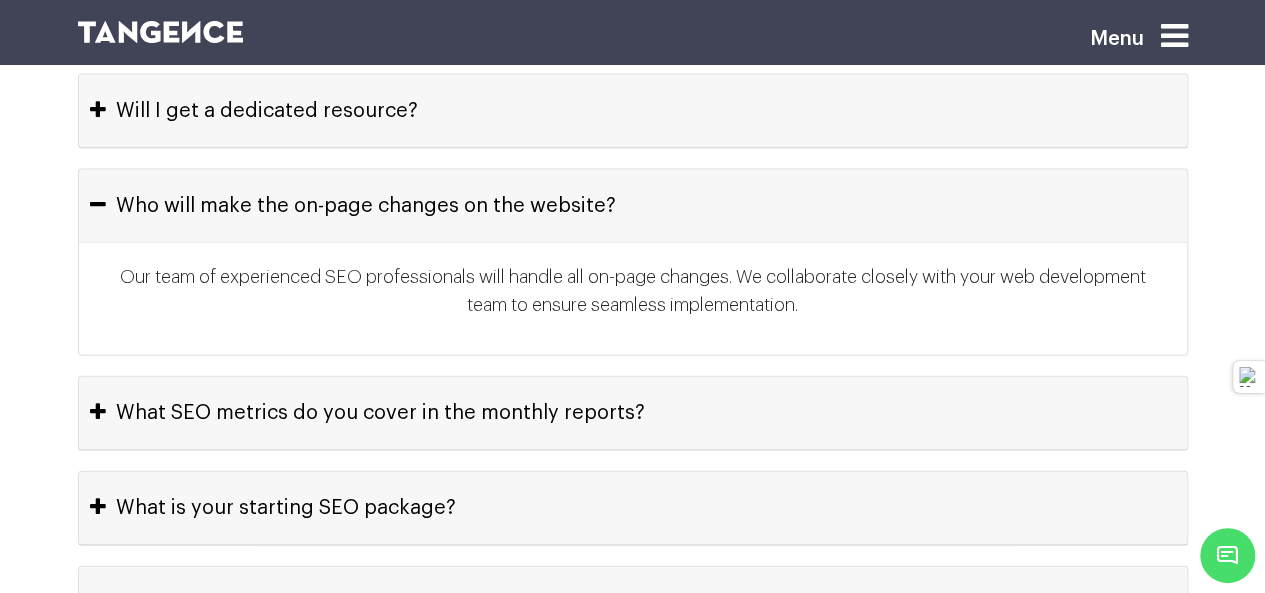 click on "Our team of experienced SEO professionals will handle all on-page changes. We collaborate closely with your web development team to ensure seamless implementation." at bounding box center (633, 299) 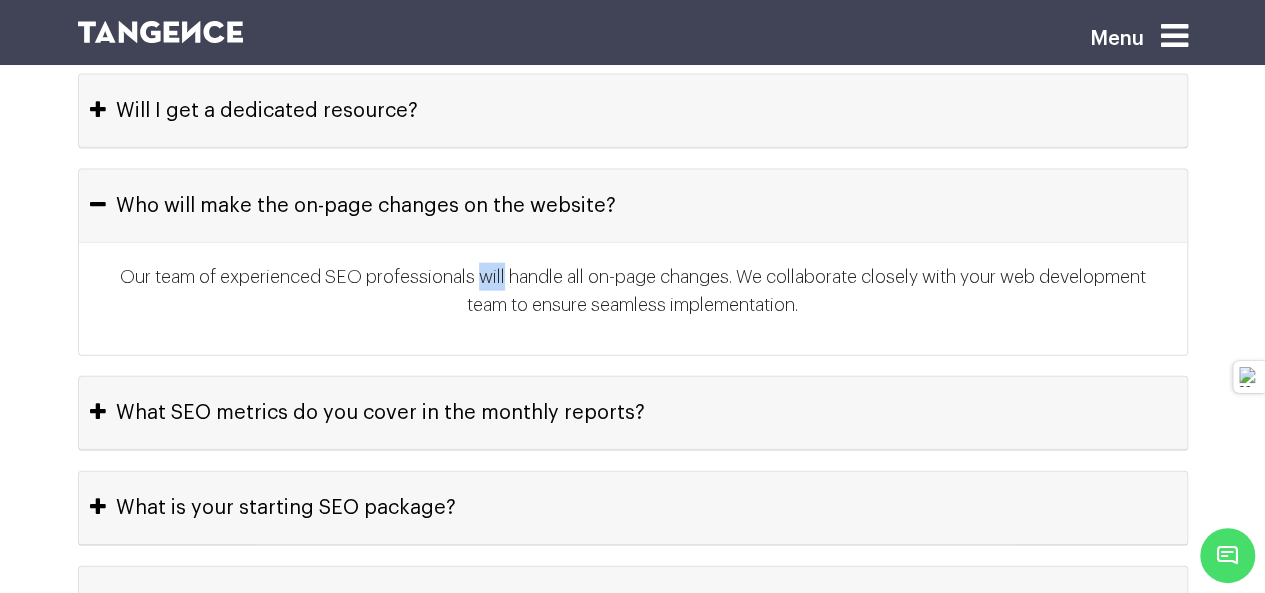 click on "Our team of experienced SEO professionals will handle all on-page changes. We collaborate closely with your web development team to ensure seamless implementation." at bounding box center (633, 299) 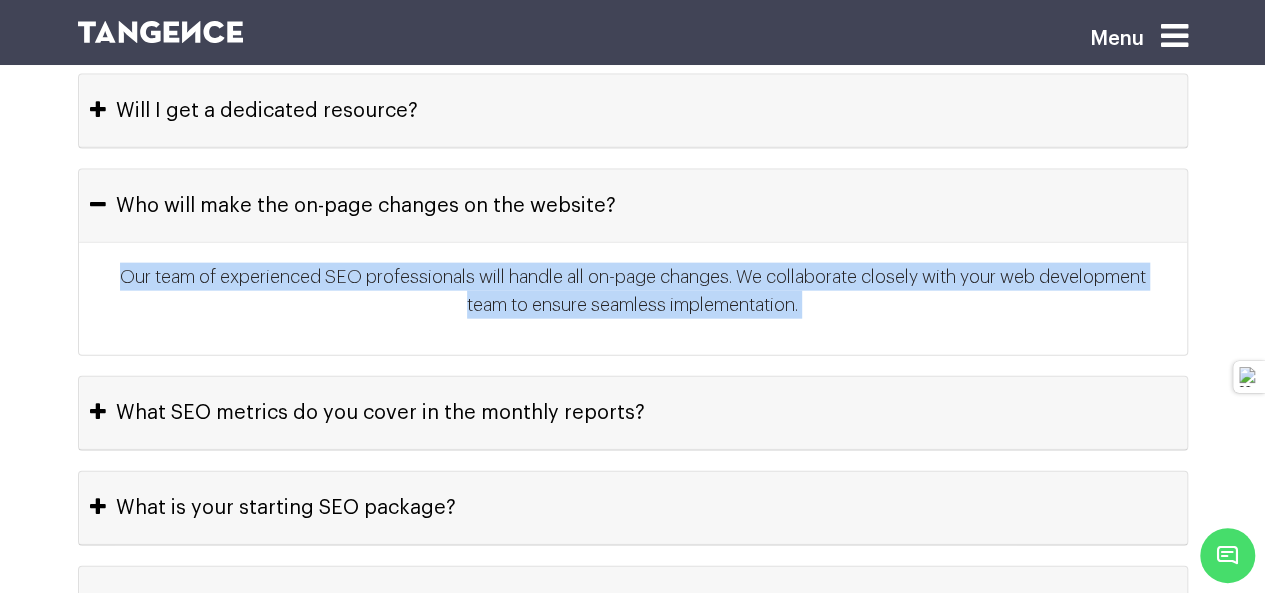 click on "Our team of experienced SEO professionals will handle all on-page changes. We collaborate closely with your web development team to ensure seamless implementation." at bounding box center [633, 299] 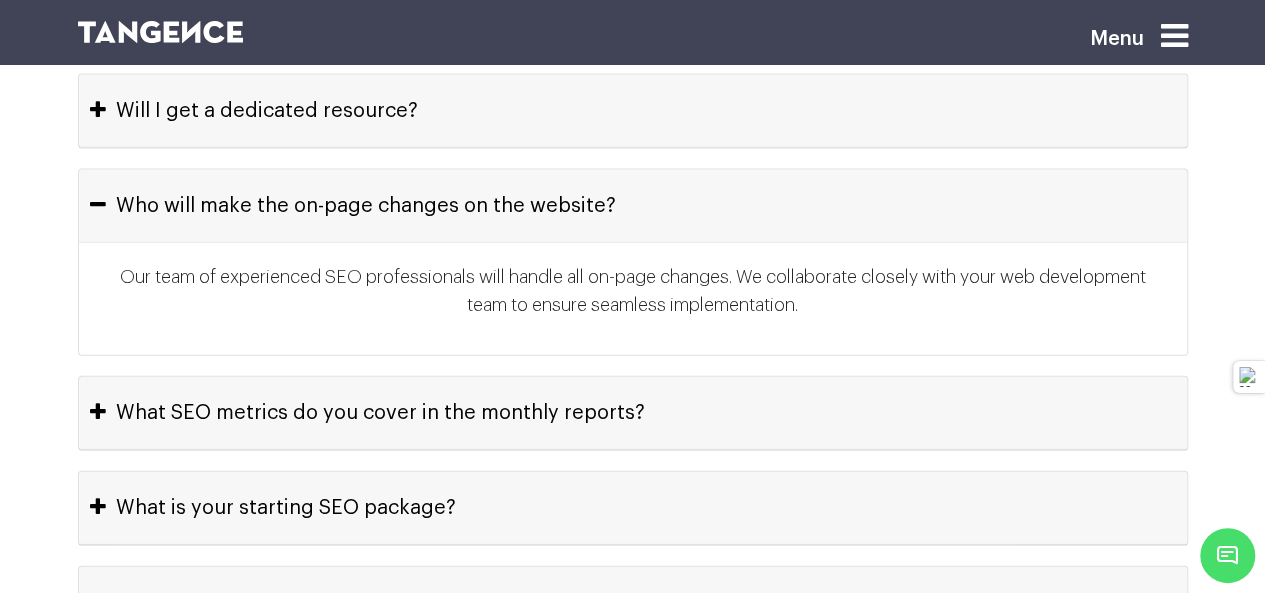 click on "Our team of experienced SEO professionals will handle all on-page changes. We collaborate closely with your web development team to ensure seamless implementation." at bounding box center (633, 299) 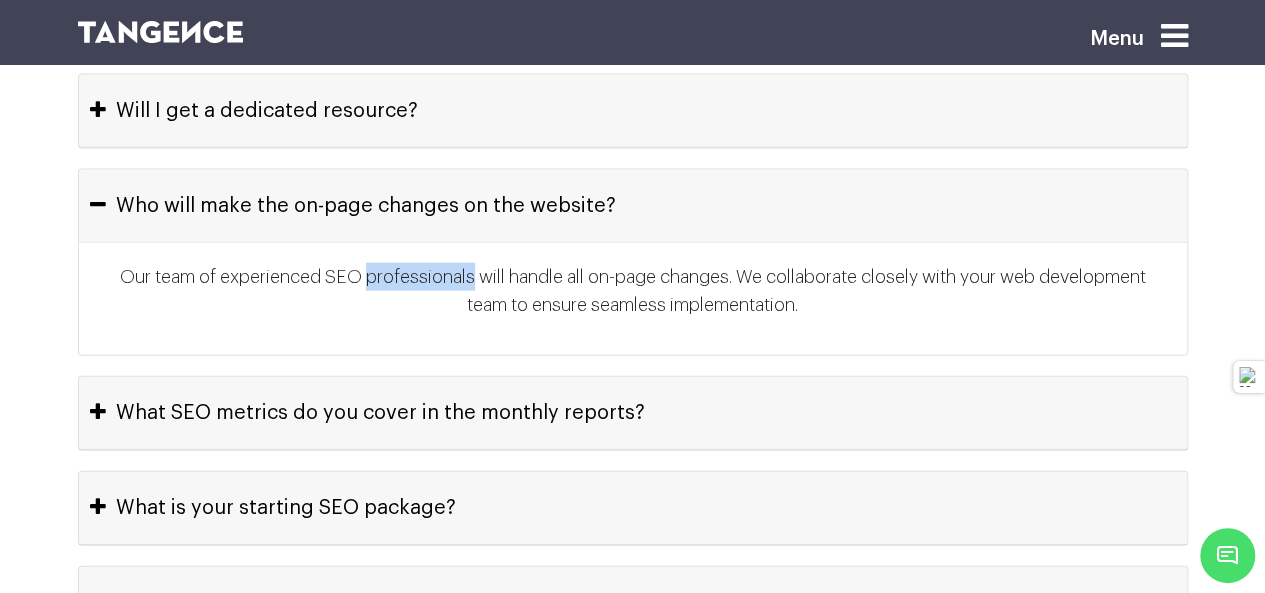 click on "Our team of experienced SEO professionals will handle all on-page changes. We collaborate closely with your web development team to ensure seamless implementation." at bounding box center [633, 299] 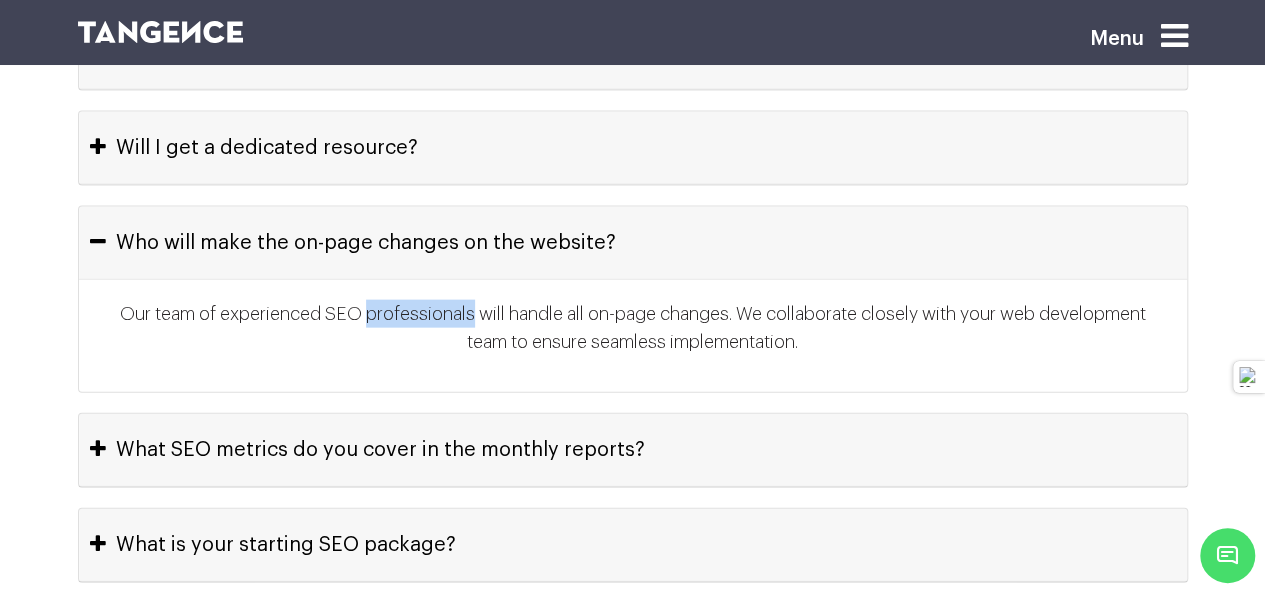 scroll, scrollTop: 9735, scrollLeft: 0, axis: vertical 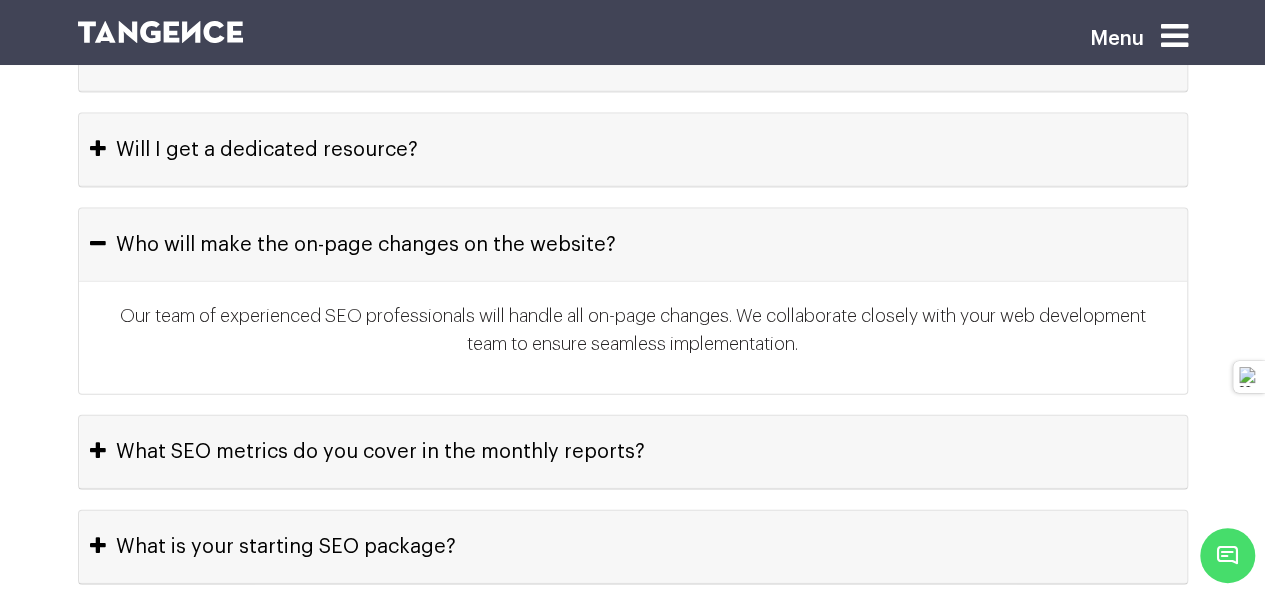 click on "Our team of experienced SEO professionals will handle all on-page changes. We collaborate closely with your web development team to ensure seamless implementation." at bounding box center [633, 338] 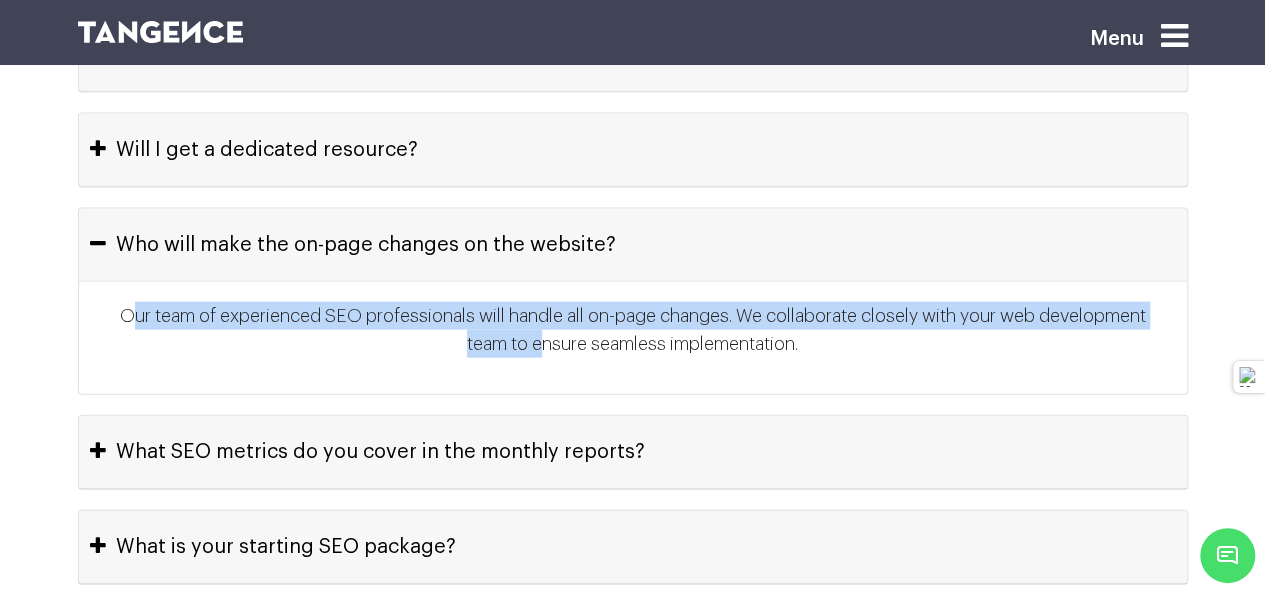 drag, startPoint x: 130, startPoint y: 291, endPoint x: 540, endPoint y: 316, distance: 410.76147 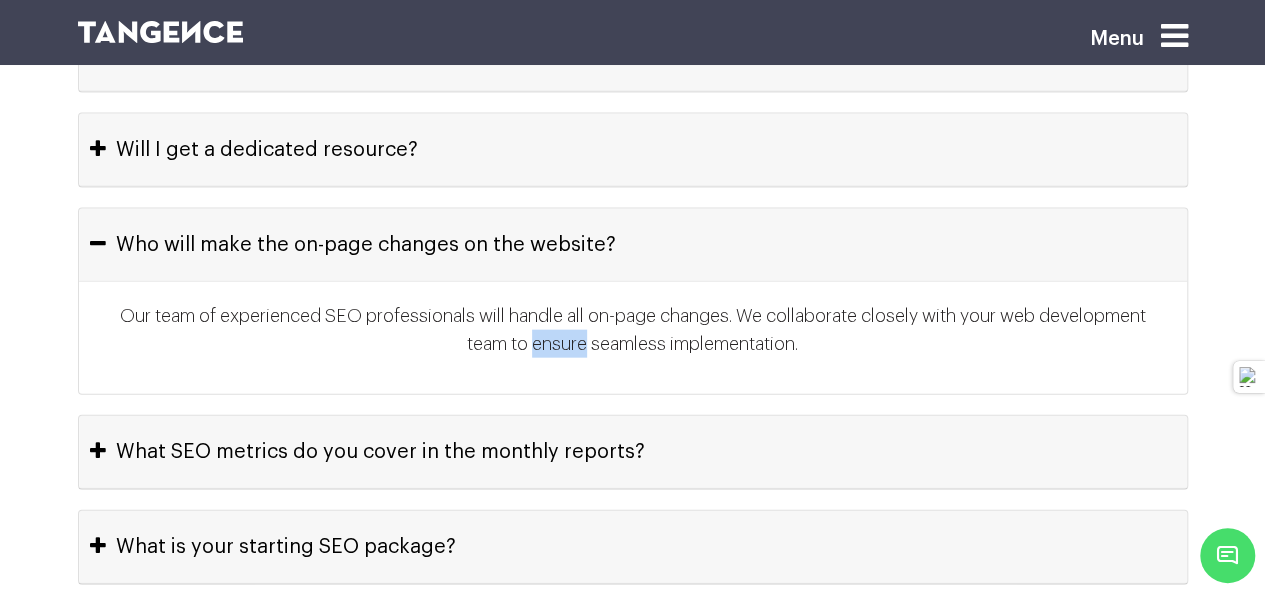 click on "Our team of experienced SEO professionals will handle all on-page changes. We collaborate closely with your web development team to ensure seamless implementation." at bounding box center (633, 338) 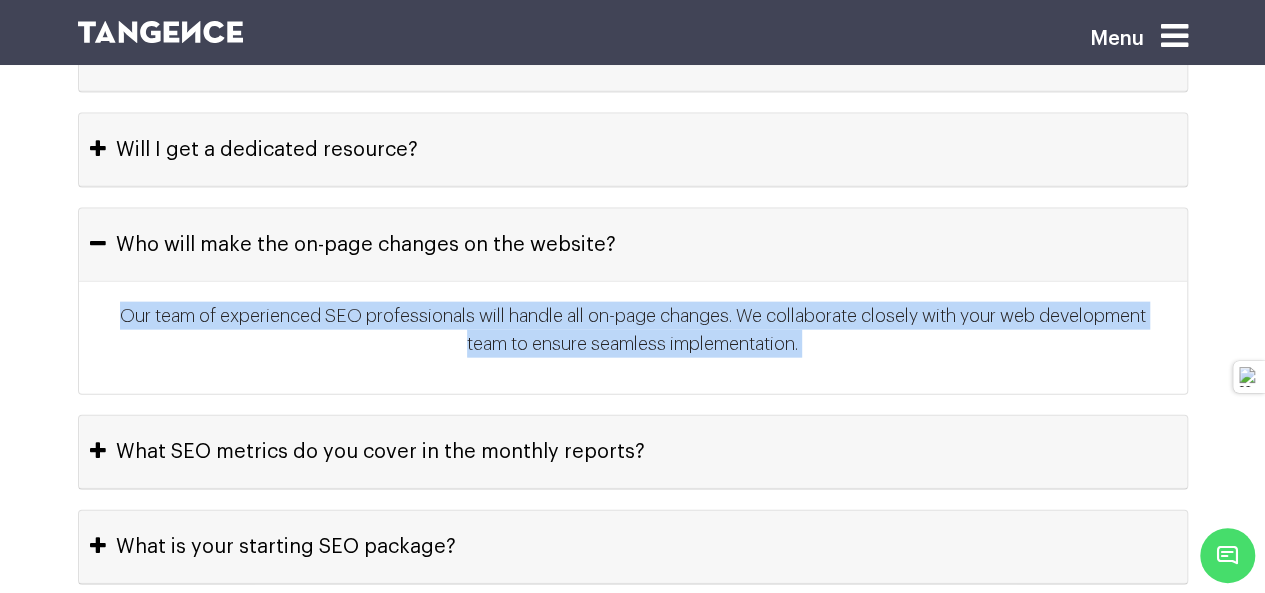 click on "Our team of experienced SEO professionals will handle all on-page changes. We collaborate closely with your web development team to ensure seamless implementation." at bounding box center (633, 338) 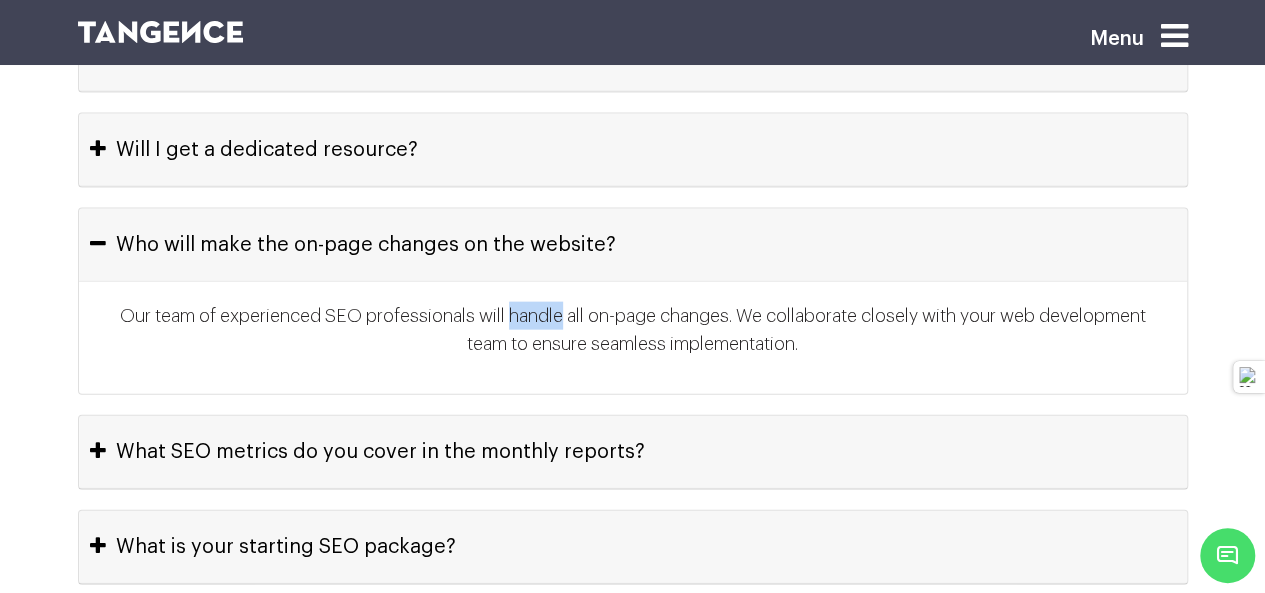 click on "Our team of experienced SEO professionals will handle all on-page changes. We collaborate closely with your web development team to ensure seamless implementation." at bounding box center (633, 338) 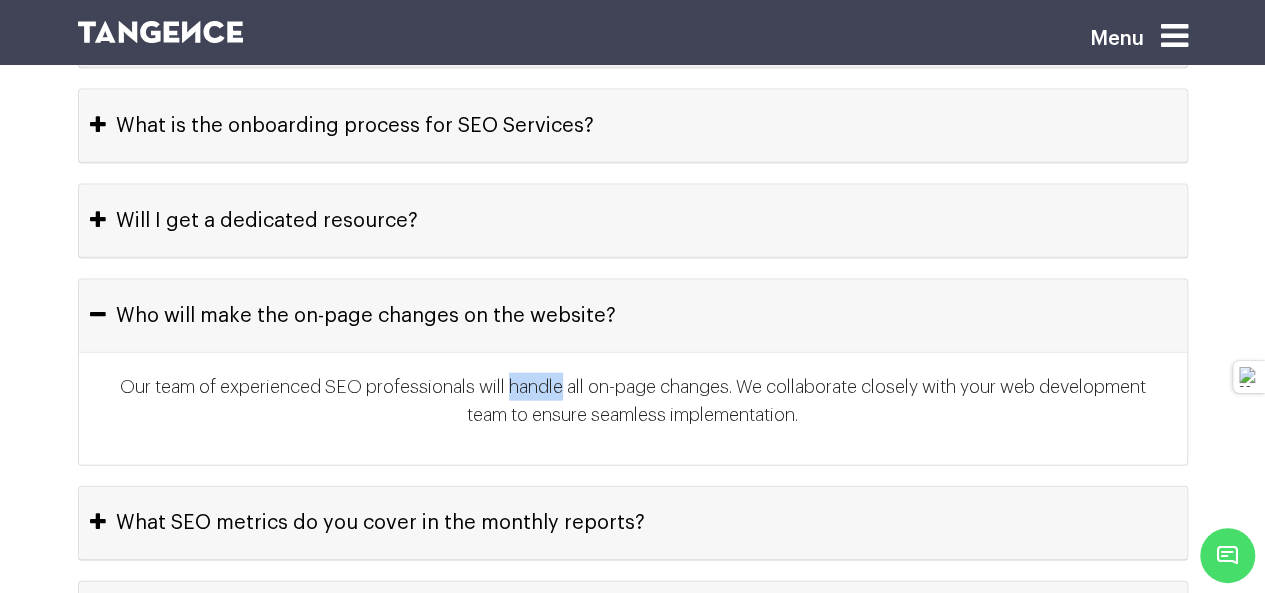 scroll, scrollTop: 9663, scrollLeft: 0, axis: vertical 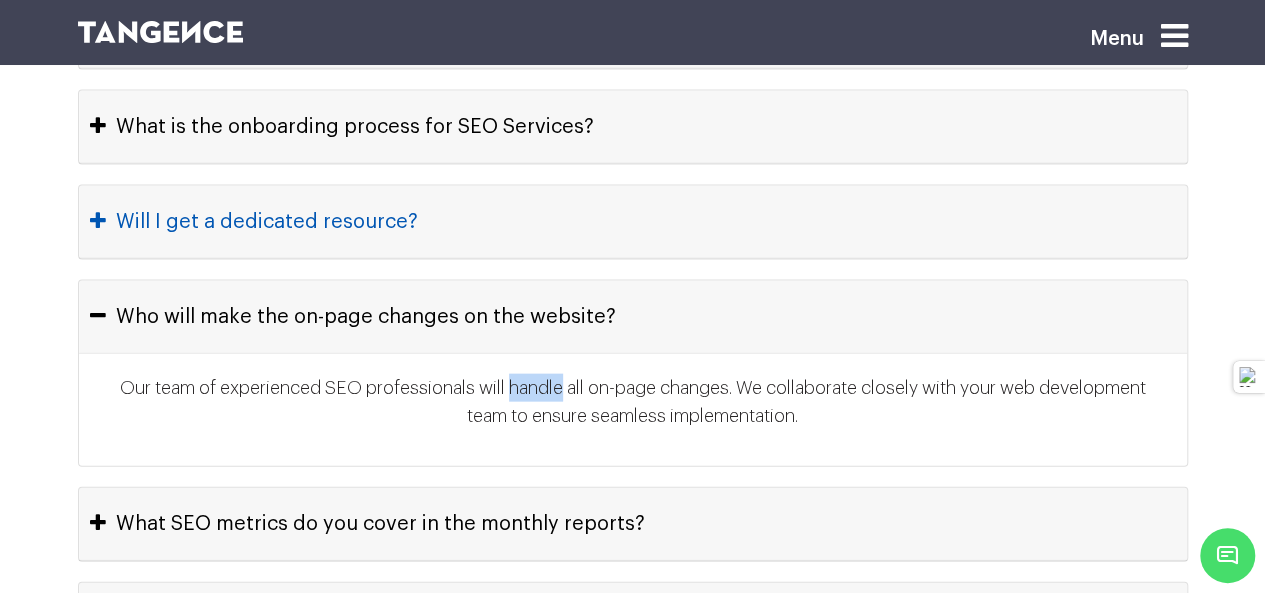 click on "Will I get a dedicated resource?" at bounding box center [633, 222] 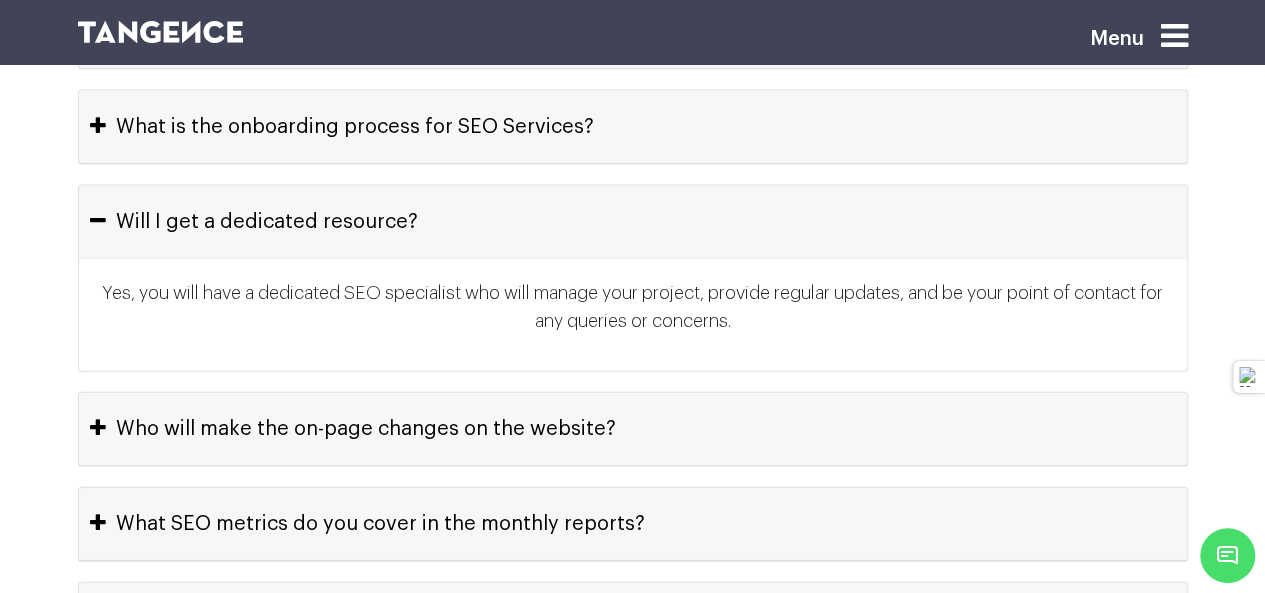 click on "Yes, you will have a dedicated SEO specialist who will manage your project, provide regular updates, and be your point of contact for any queries or concerns." at bounding box center (633, 315) 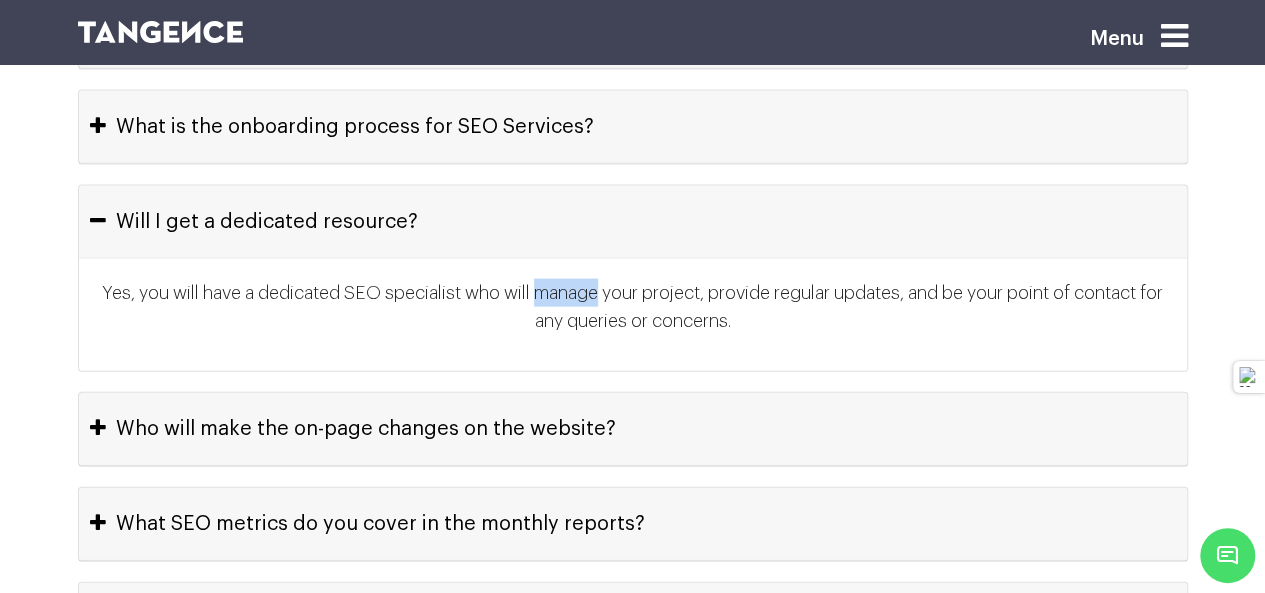 click on "Yes, you will have a dedicated SEO specialist who will manage your project, provide regular updates, and be your point of contact for any queries or concerns." at bounding box center (633, 315) 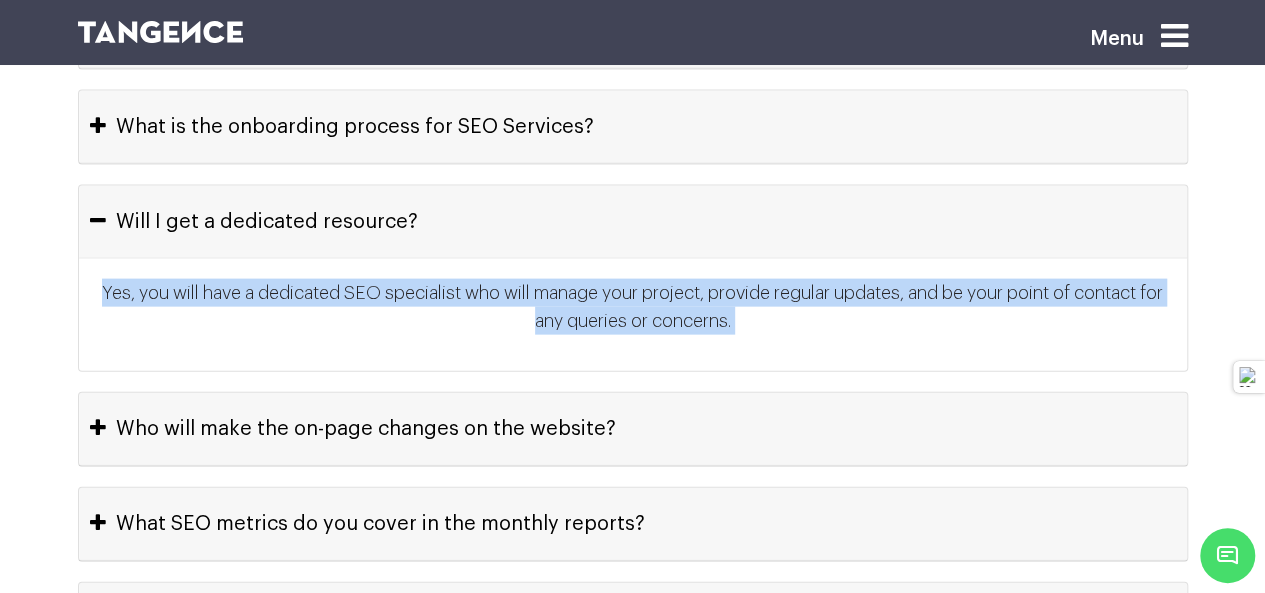click on "Yes, you will have a dedicated SEO specialist who will manage your project, provide regular updates, and be your point of contact for any queries or concerns." at bounding box center [633, 315] 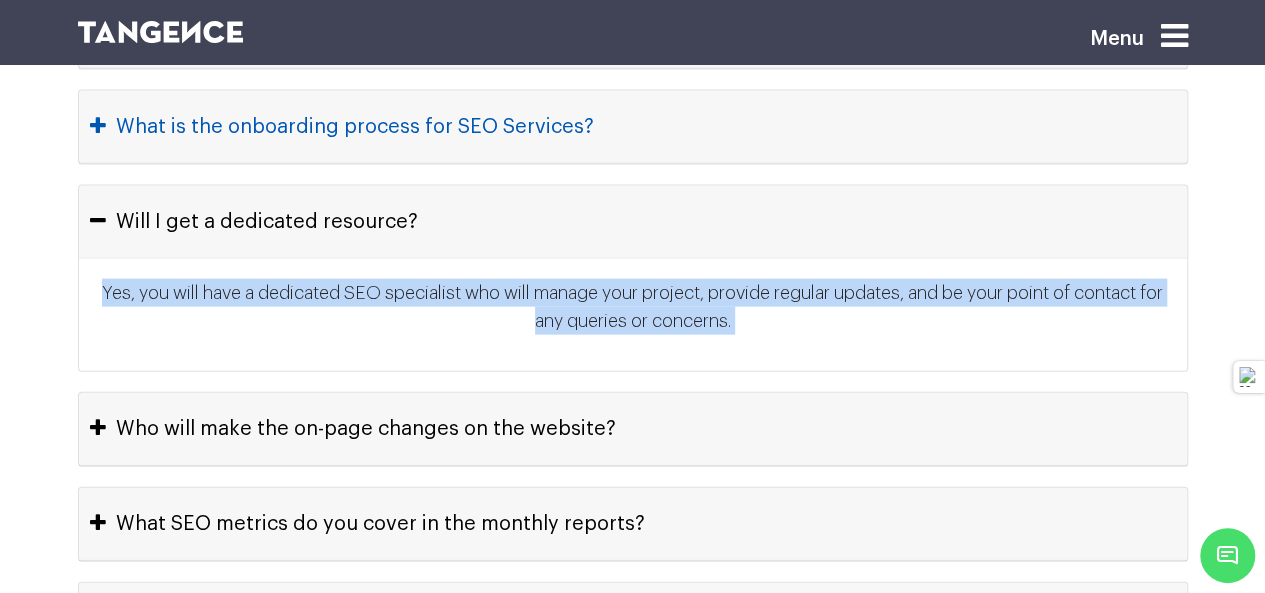 click on "What is the onboarding process for SEO Services?" at bounding box center [633, 127] 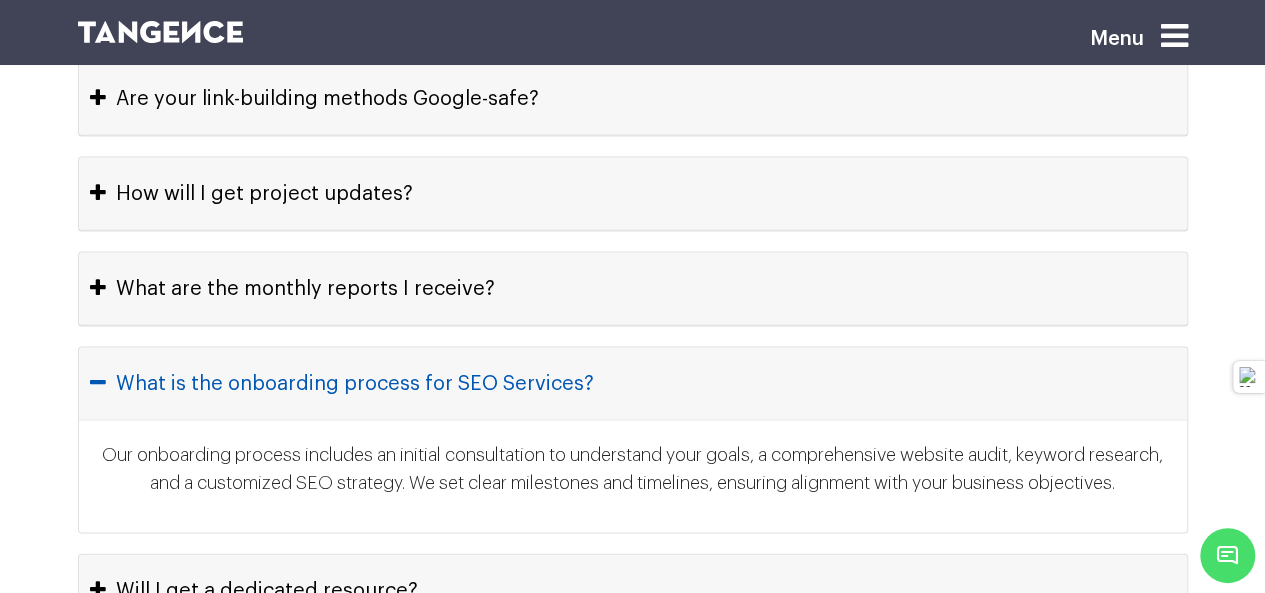 scroll, scrollTop: 9405, scrollLeft: 0, axis: vertical 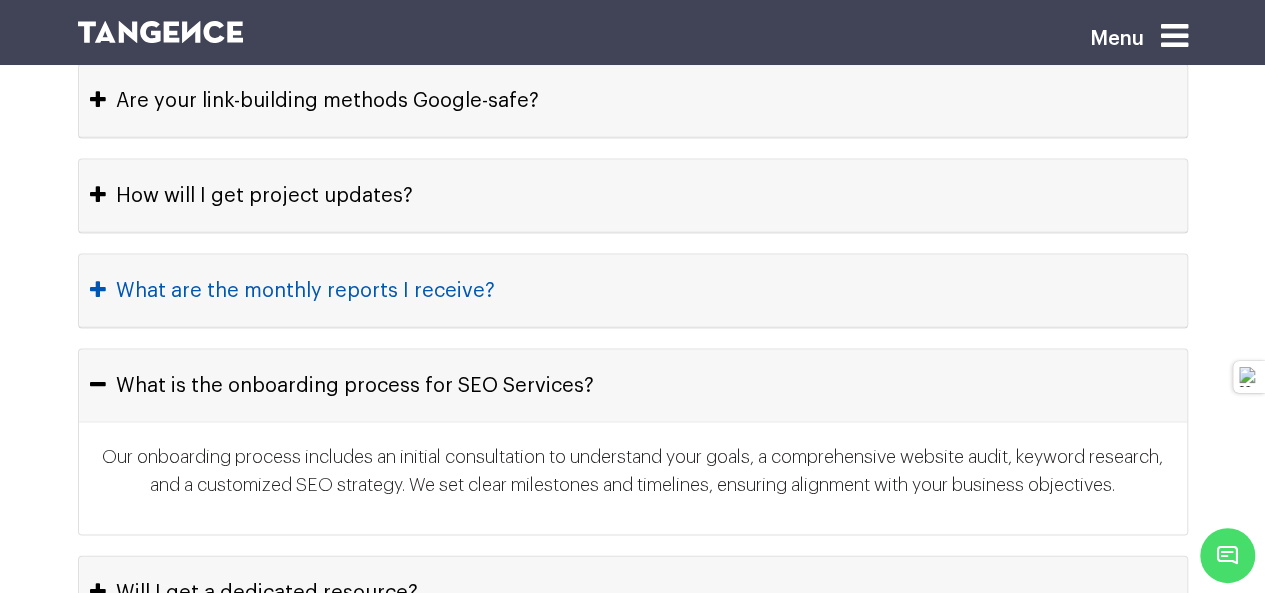 click on "What are the monthly reports I receive?" at bounding box center [633, 290] 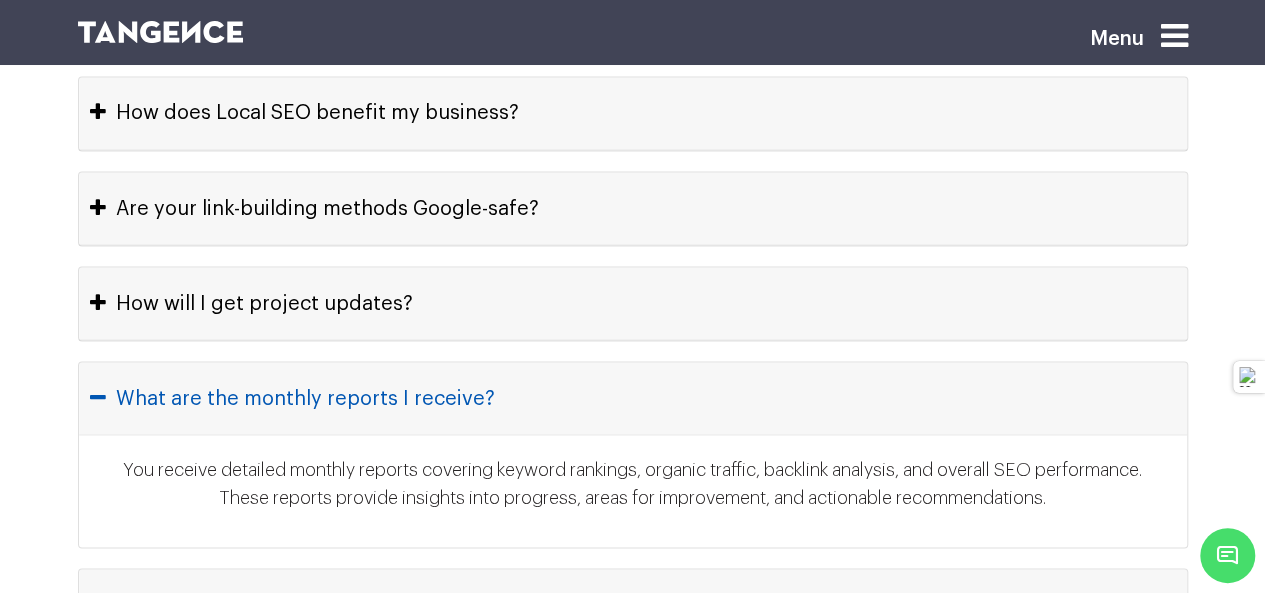 click on "How will I get project updates?" at bounding box center (633, 303) 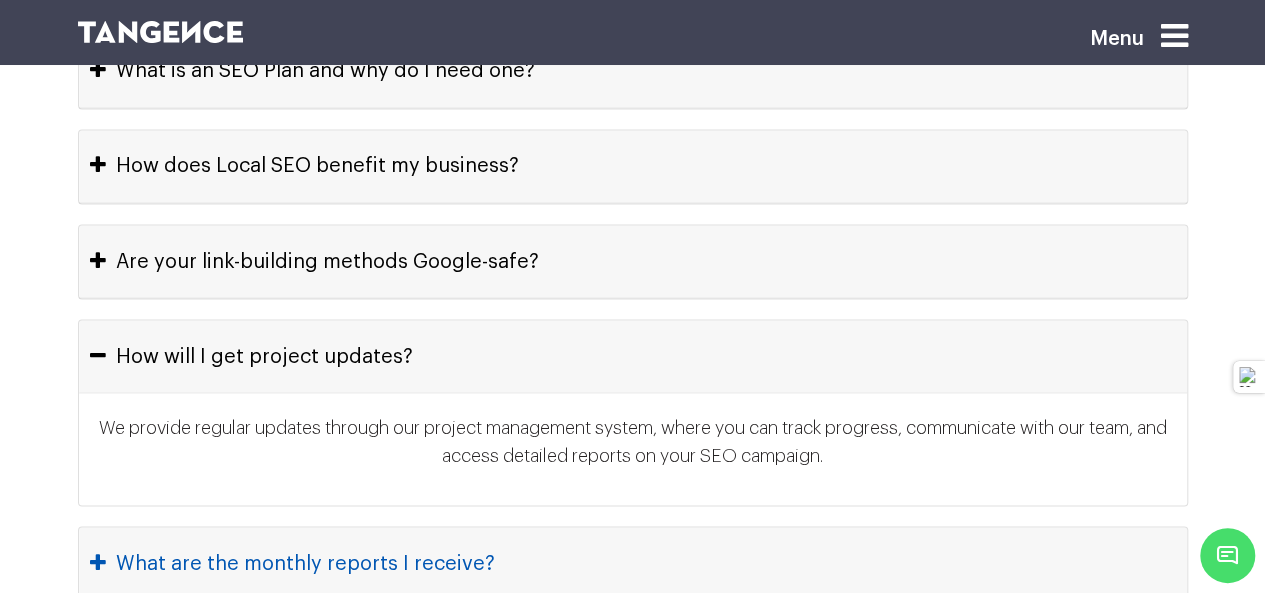 scroll, scrollTop: 9241, scrollLeft: 0, axis: vertical 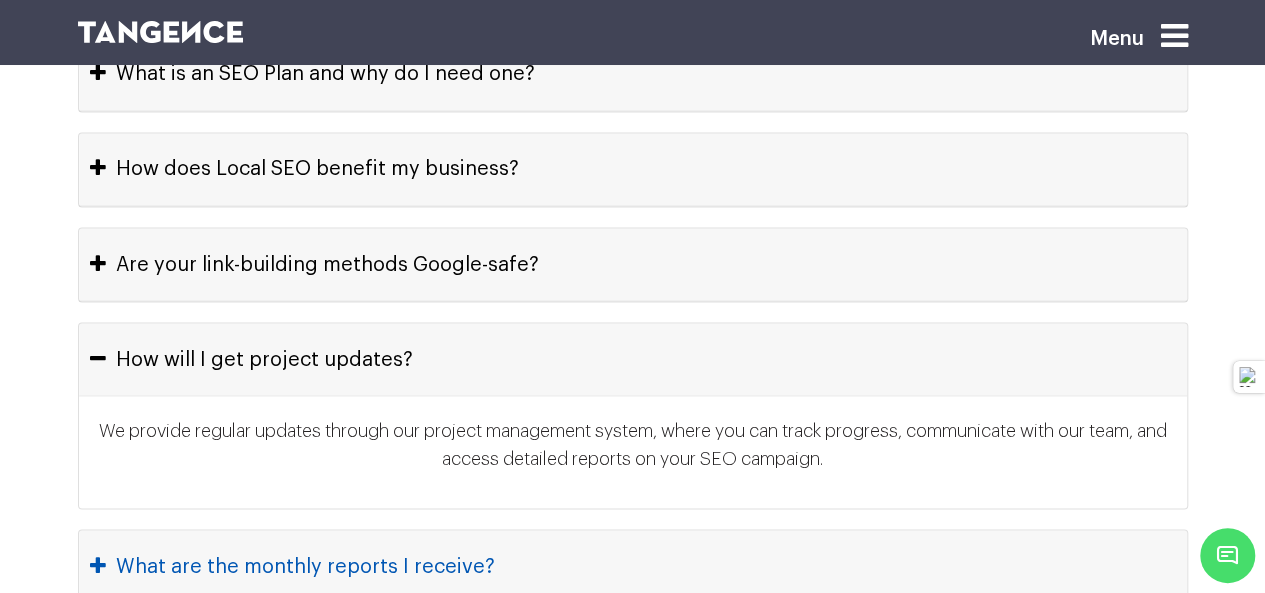 click on "Are your link-building methods Google-safe?" at bounding box center (633, 264) 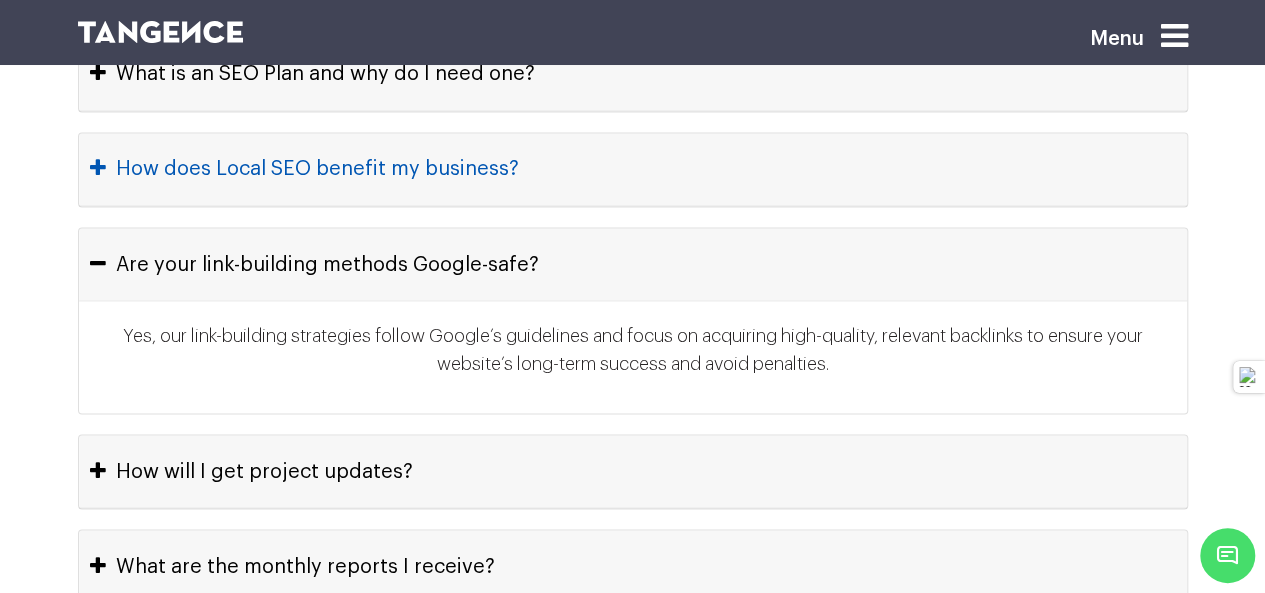 click on "How does Local SEO benefit my business?" at bounding box center [633, 169] 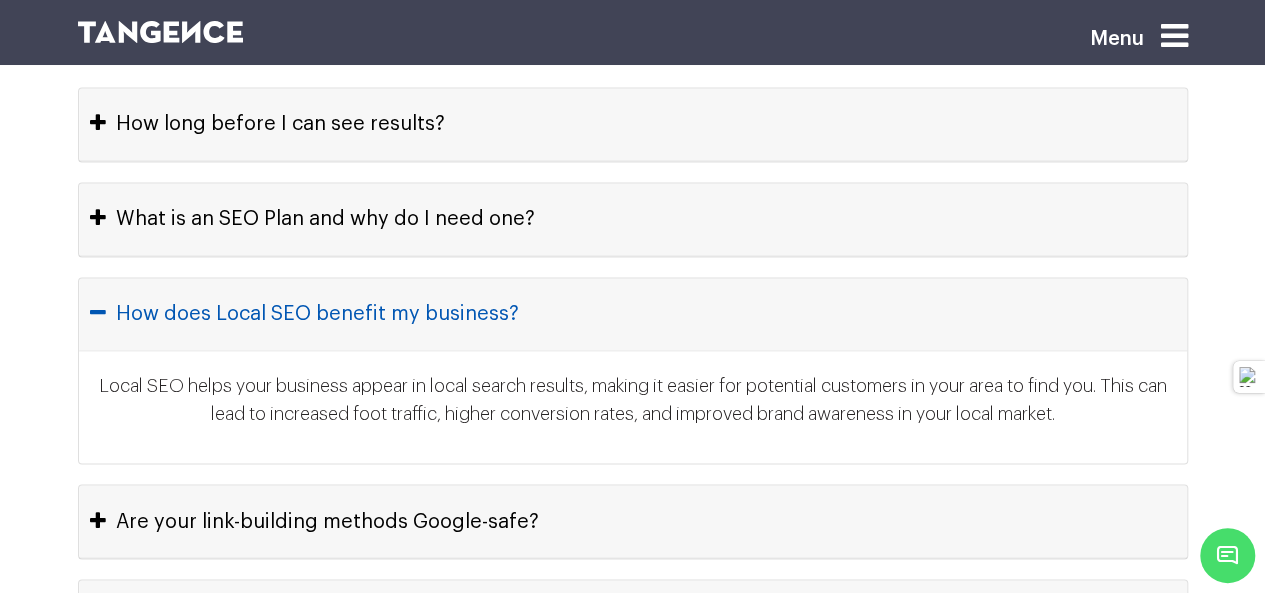 scroll, scrollTop: 9093, scrollLeft: 0, axis: vertical 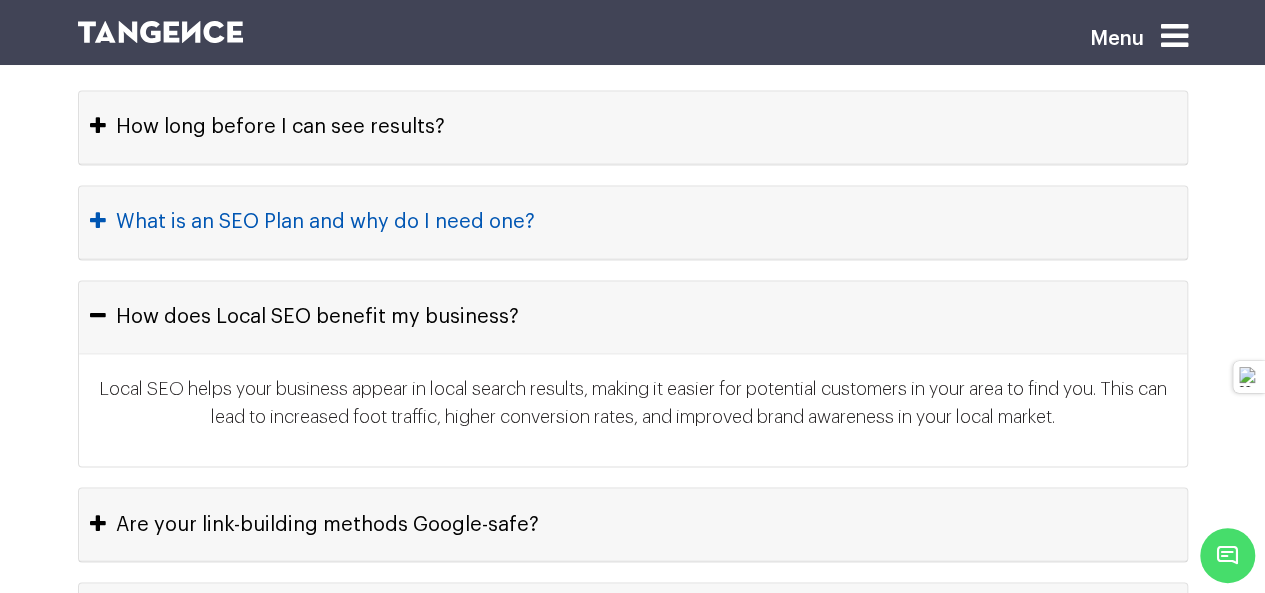 click on "What is an SEO Plan and why do I need one?" at bounding box center (633, 222) 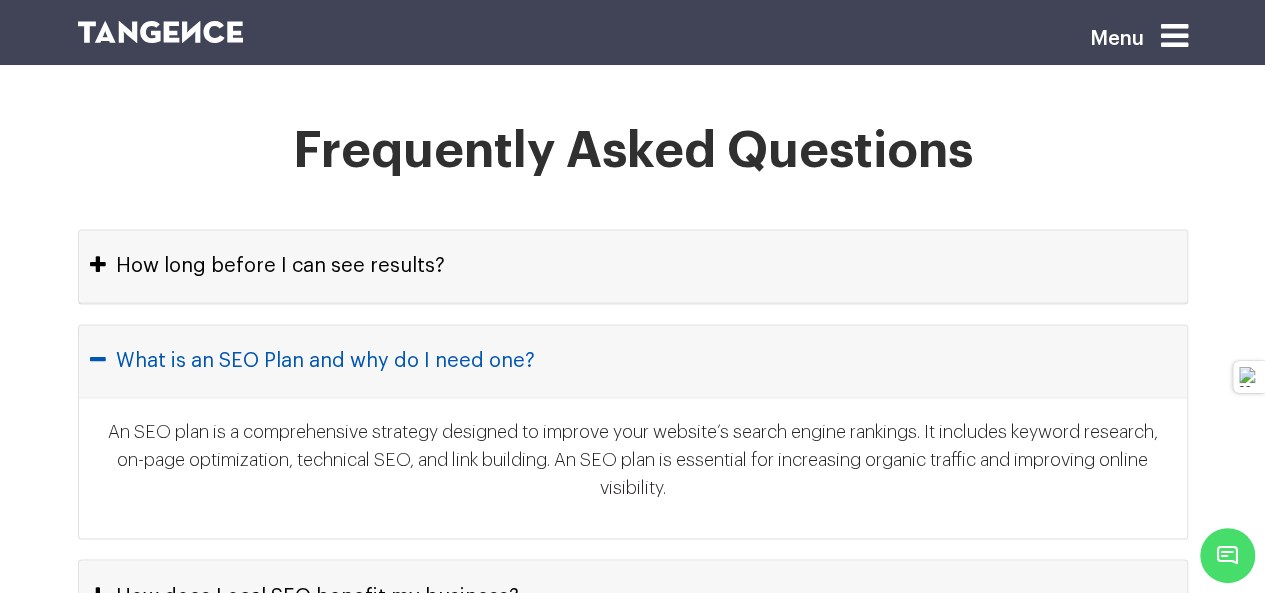 scroll, scrollTop: 8949, scrollLeft: 0, axis: vertical 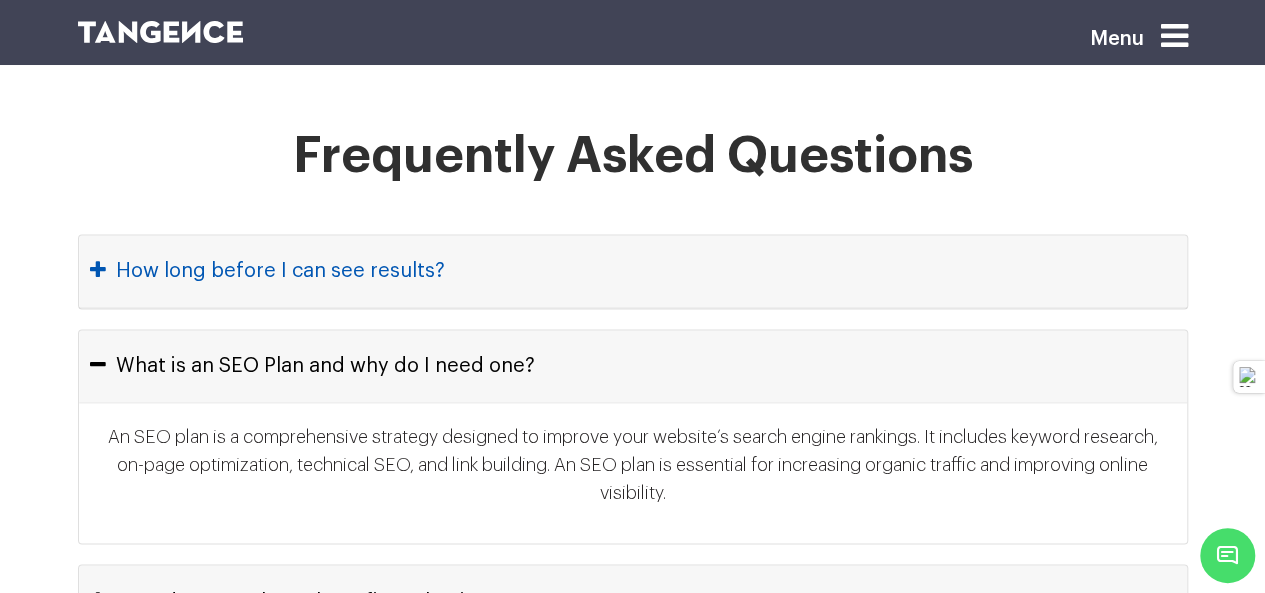click on "How long before I can see results?" at bounding box center (633, 271) 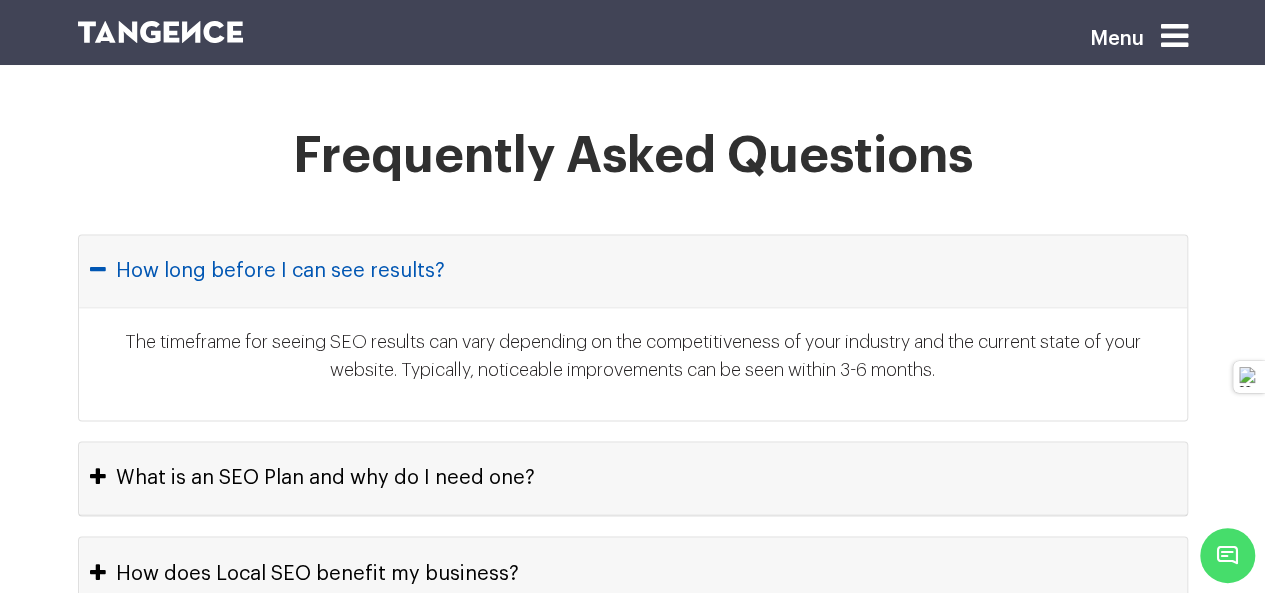 scroll, scrollTop: 9077, scrollLeft: 0, axis: vertical 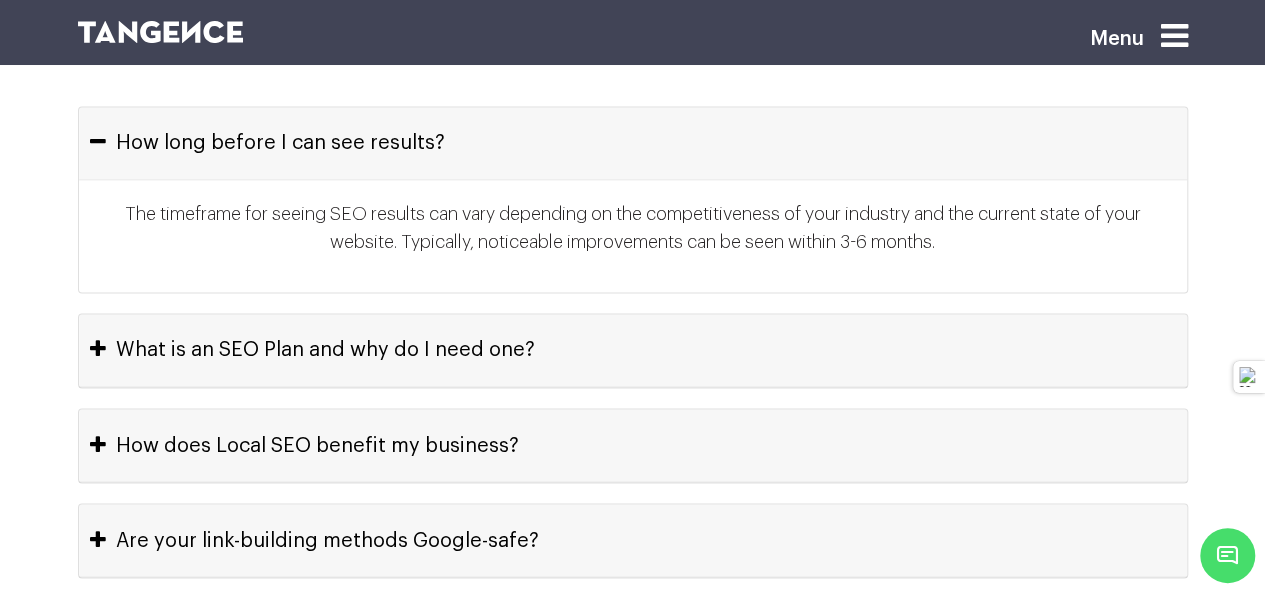click at bounding box center [538, 45] 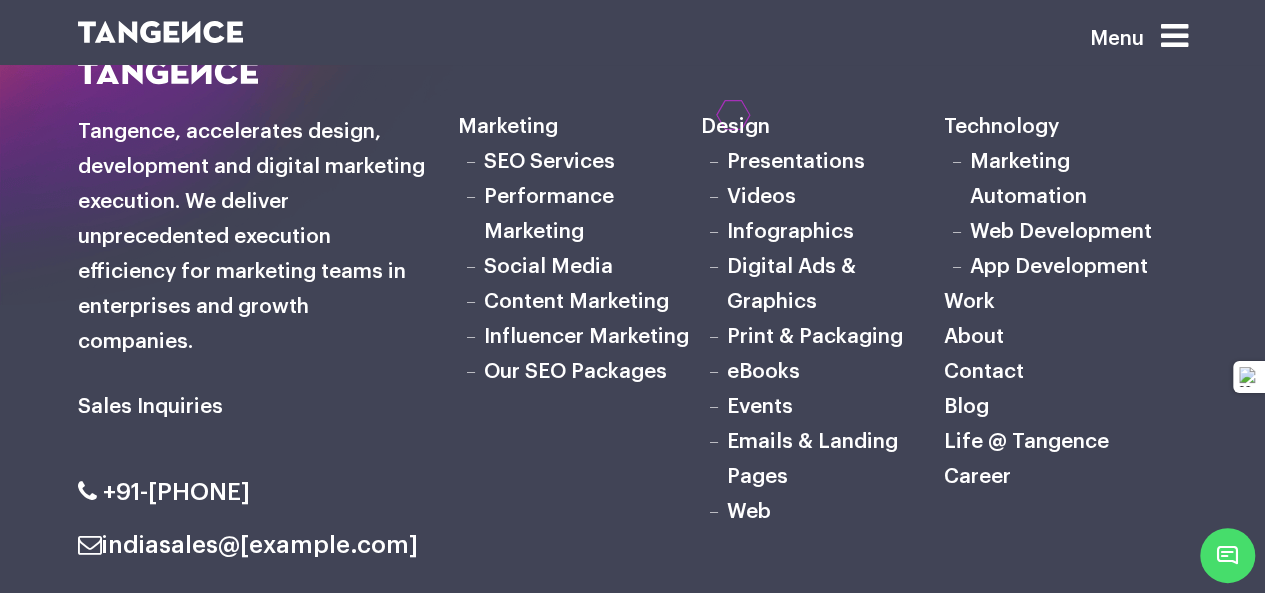 scroll, scrollTop: 11159, scrollLeft: 0, axis: vertical 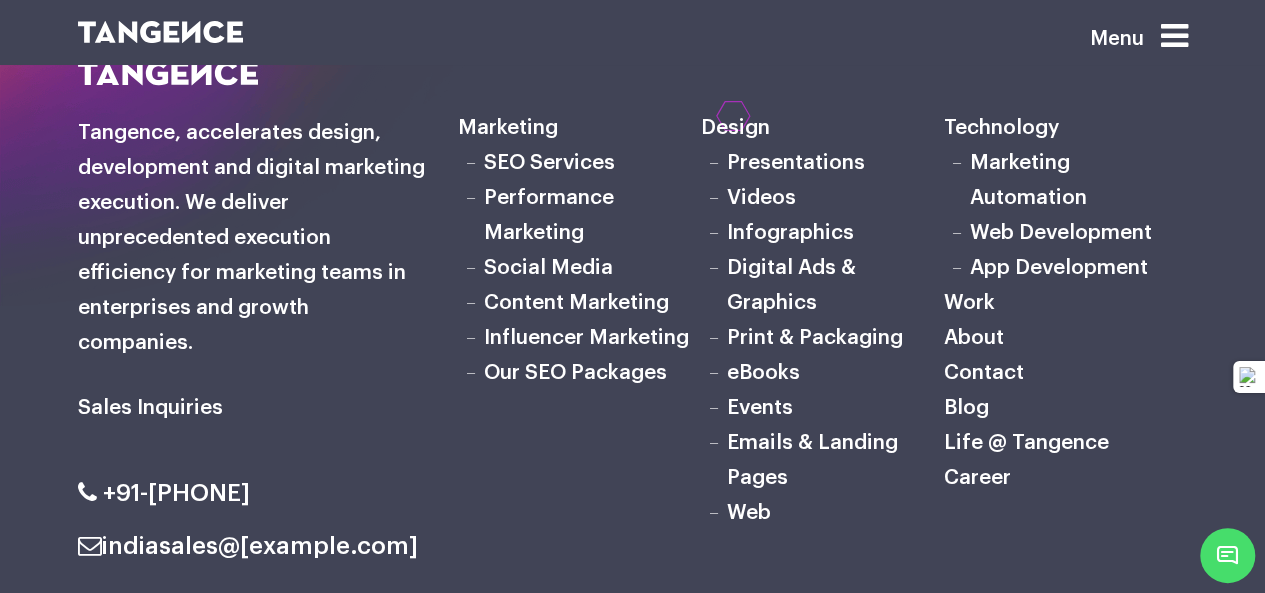 click on "Our SEO Packages" at bounding box center (575, 372) 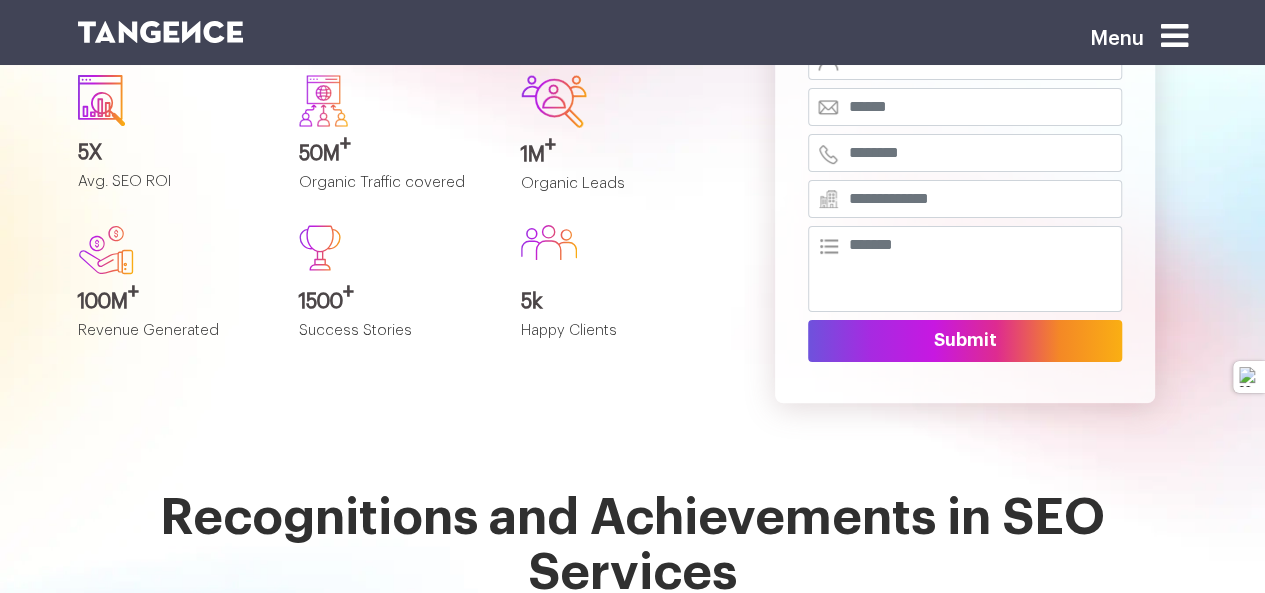 scroll, scrollTop: 100, scrollLeft: 0, axis: vertical 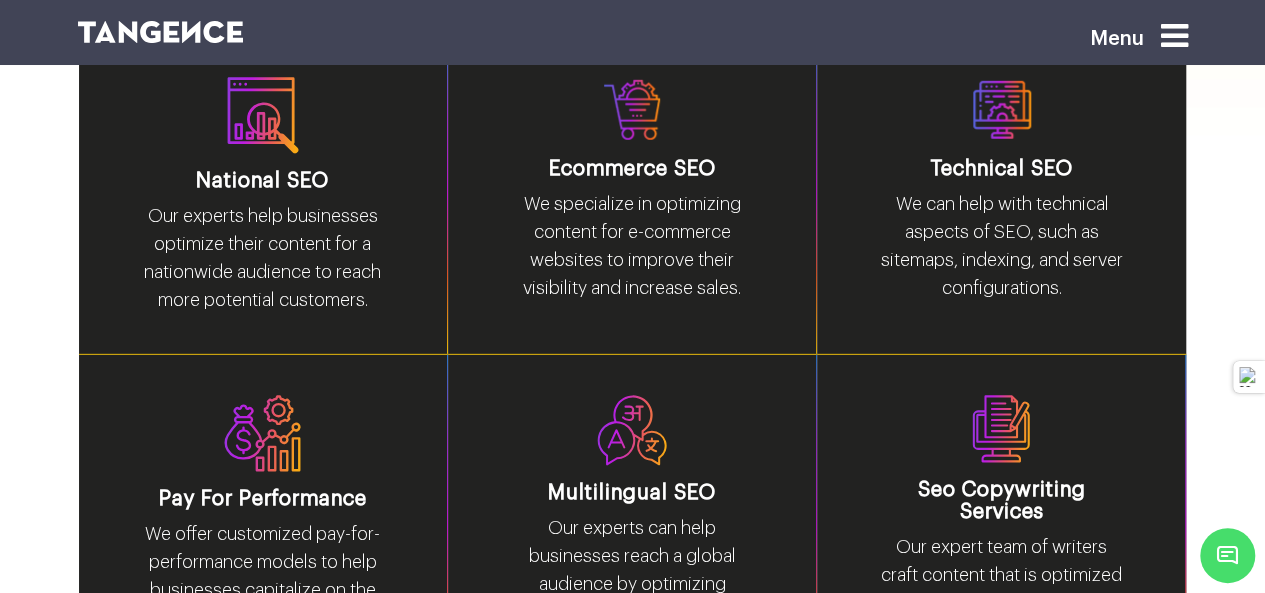 click at bounding box center [1227, 555] 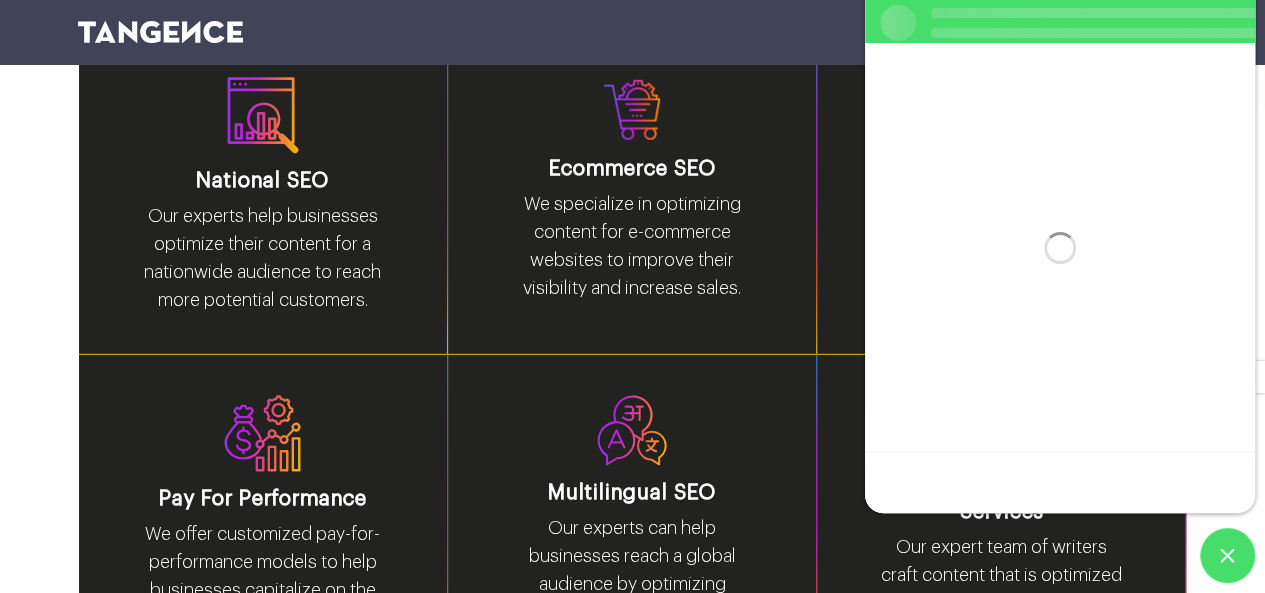 scroll, scrollTop: 0, scrollLeft: 0, axis: both 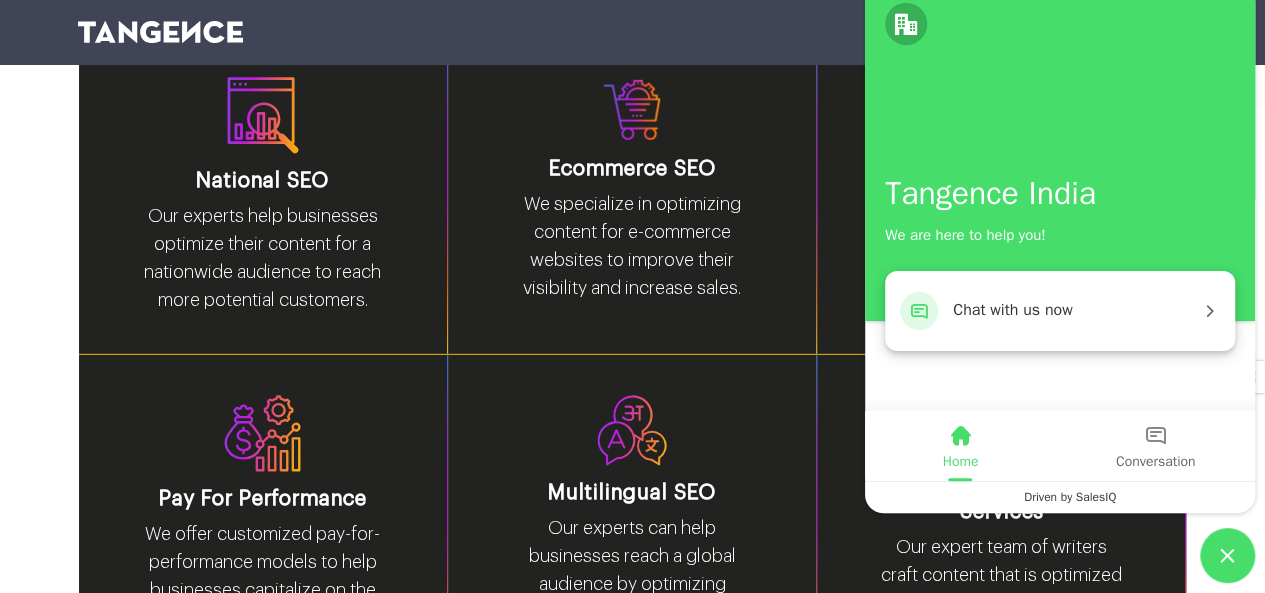 click on "Chat with us now" at bounding box center (1076, 311) 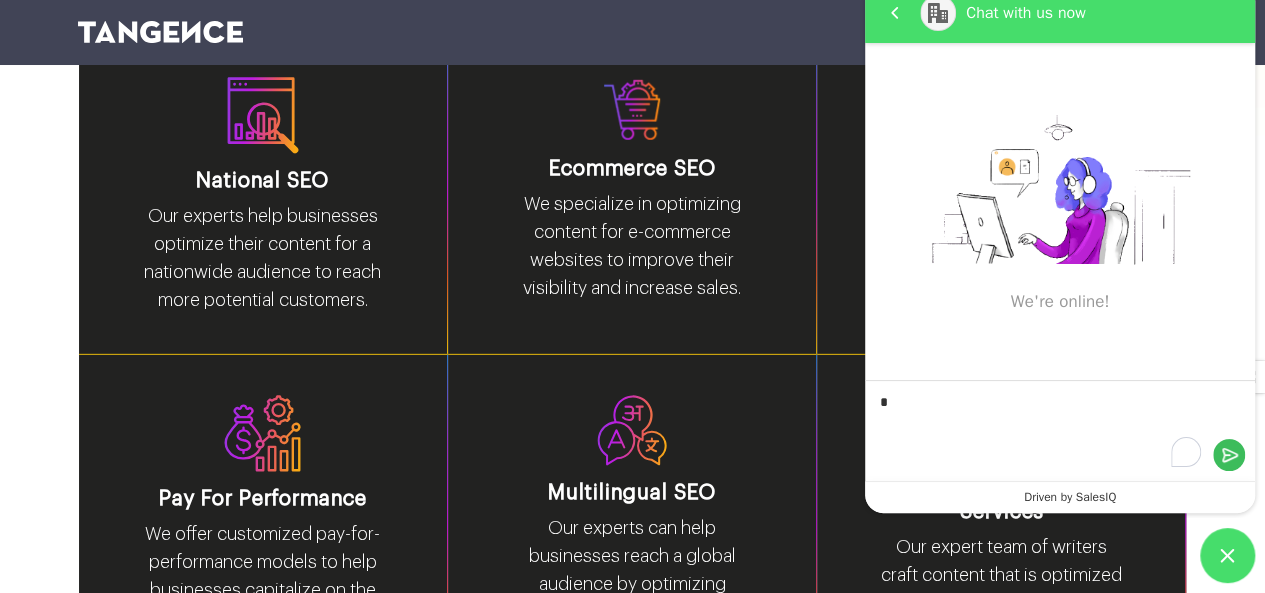 type on "**" 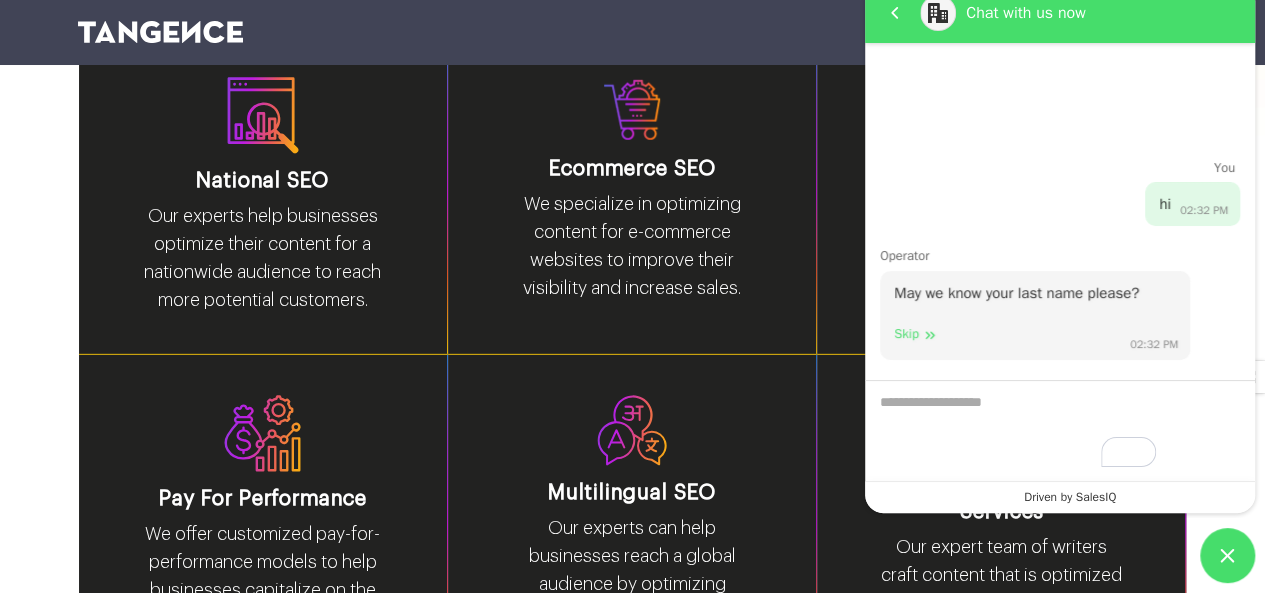 click on "Skip" at bounding box center [915, 334] 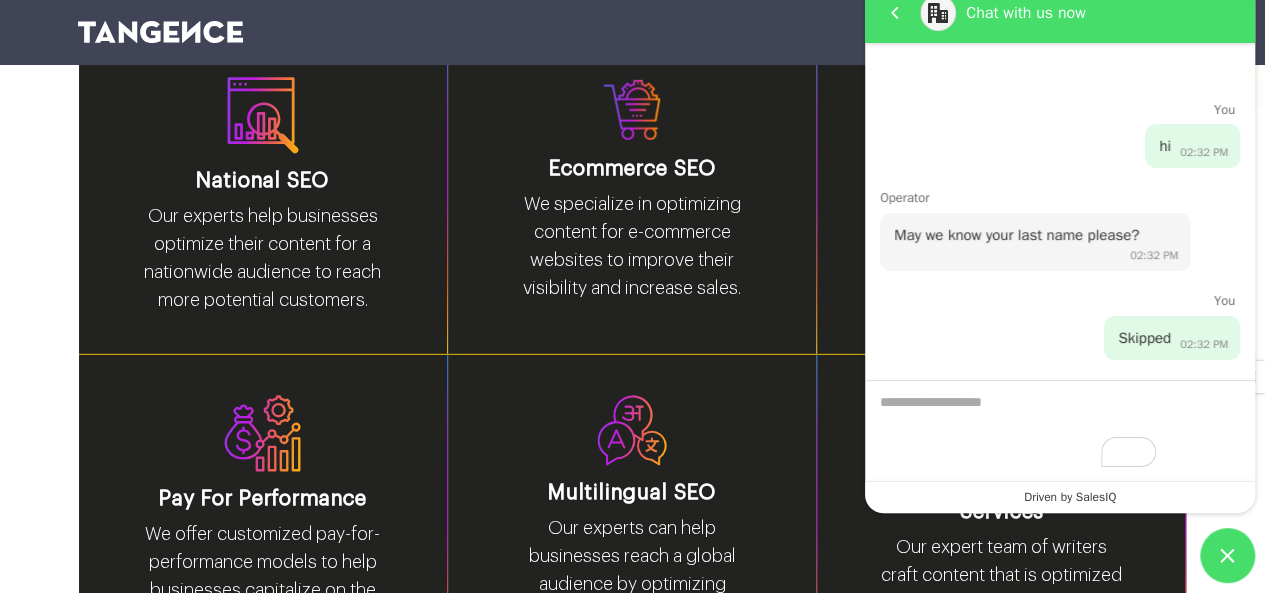 scroll, scrollTop: 72, scrollLeft: 0, axis: vertical 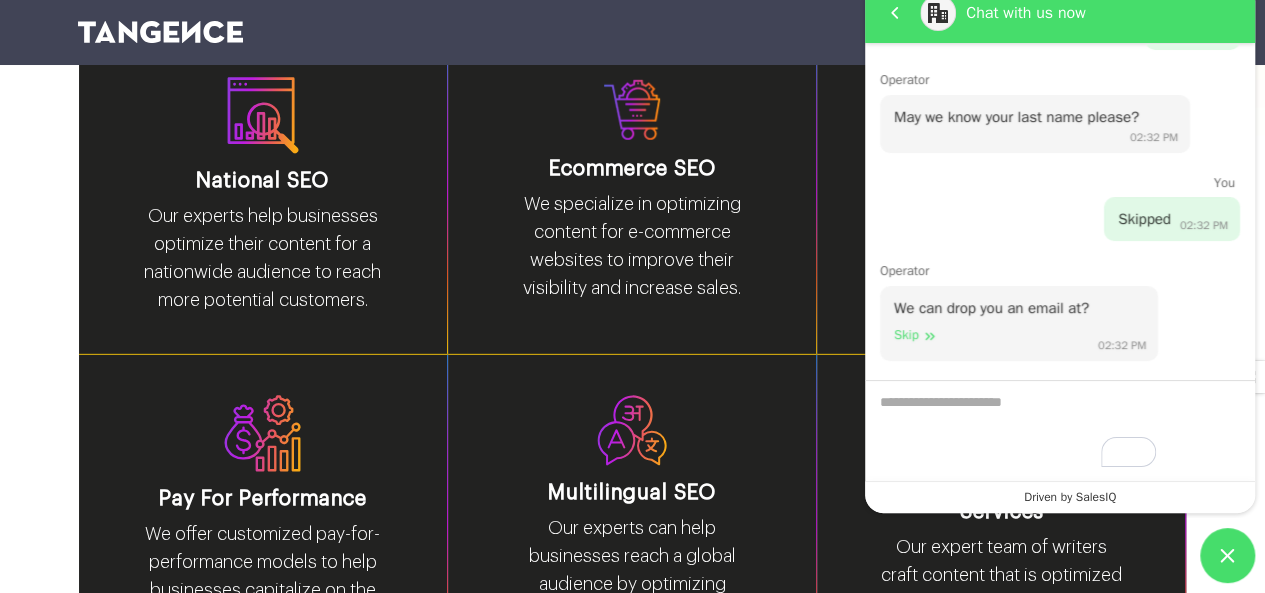 click at bounding box center (930, 336) 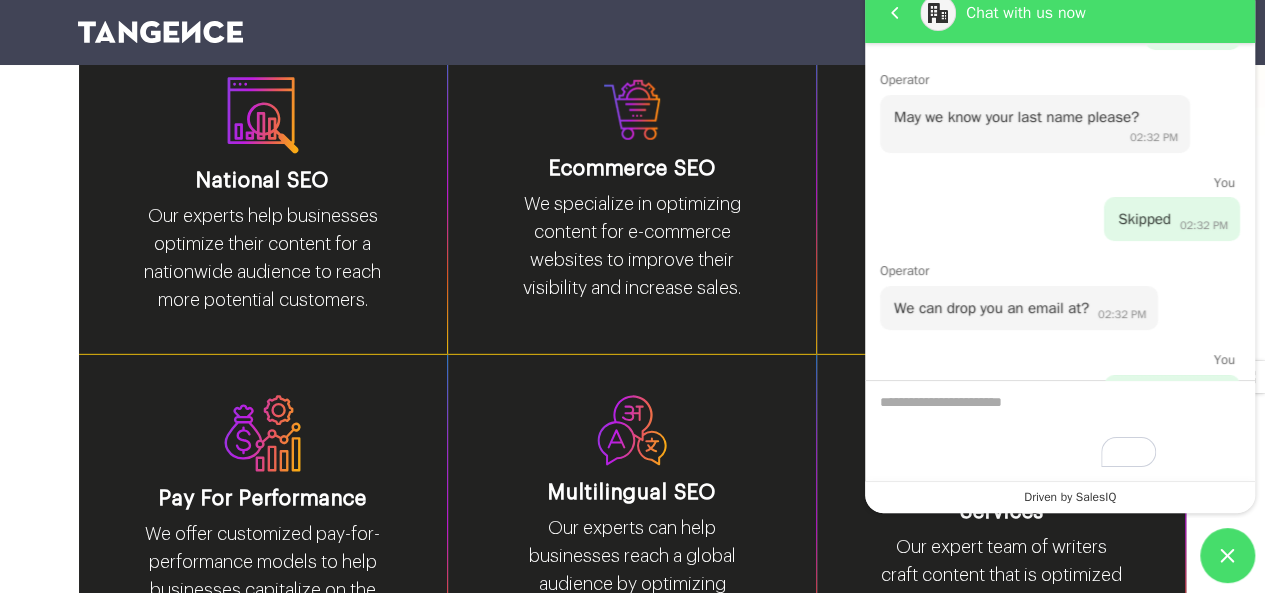 scroll, scrollTop: 130, scrollLeft: 0, axis: vertical 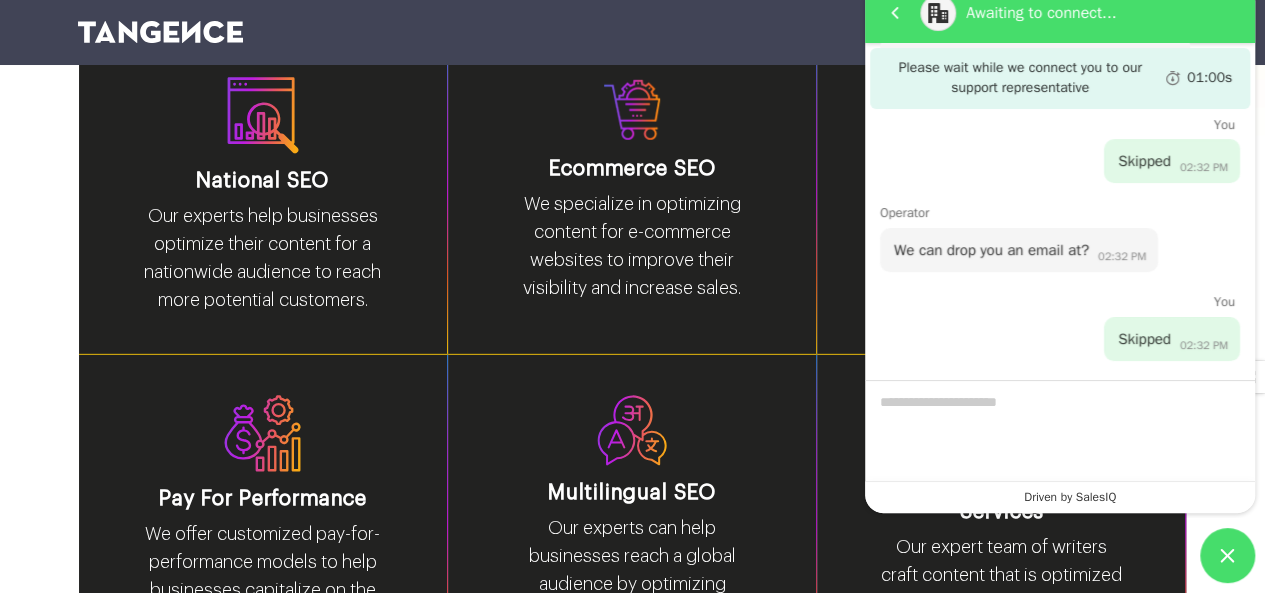 click at bounding box center (1060, 430) 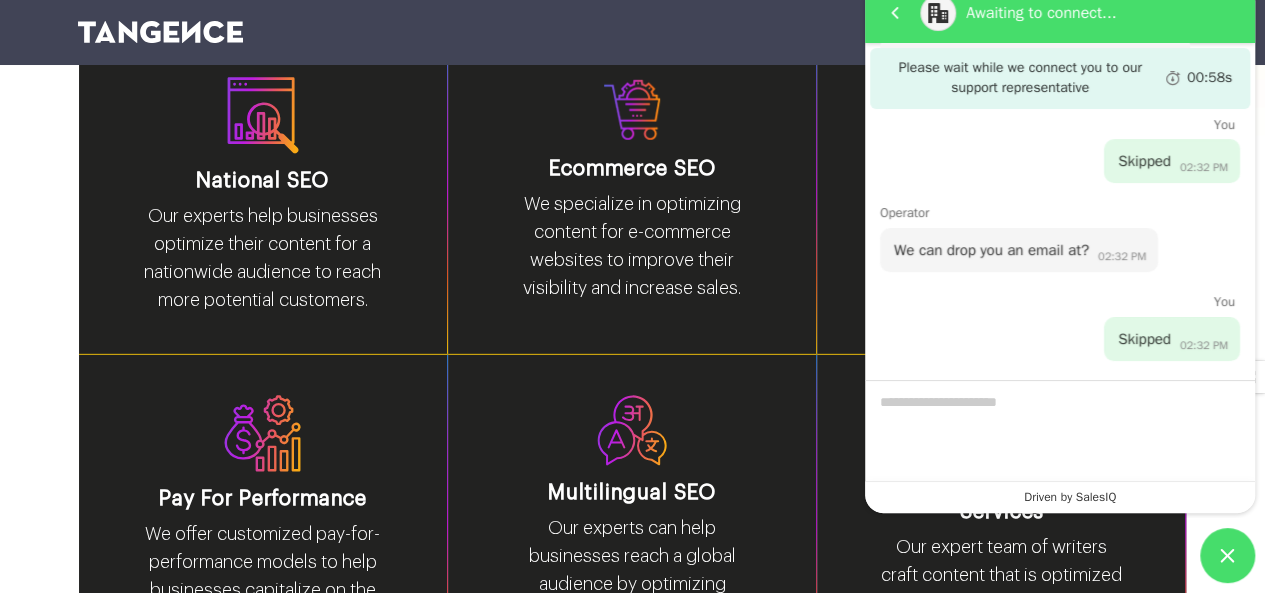 click at bounding box center (1060, 430) 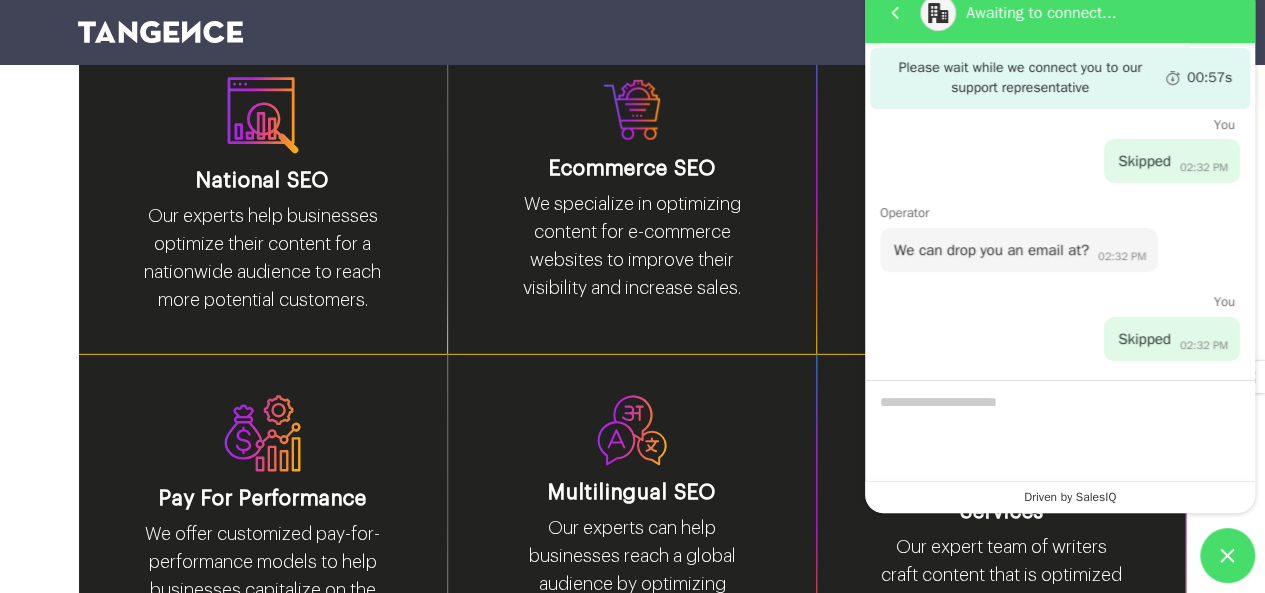 click at bounding box center (1060, 430) 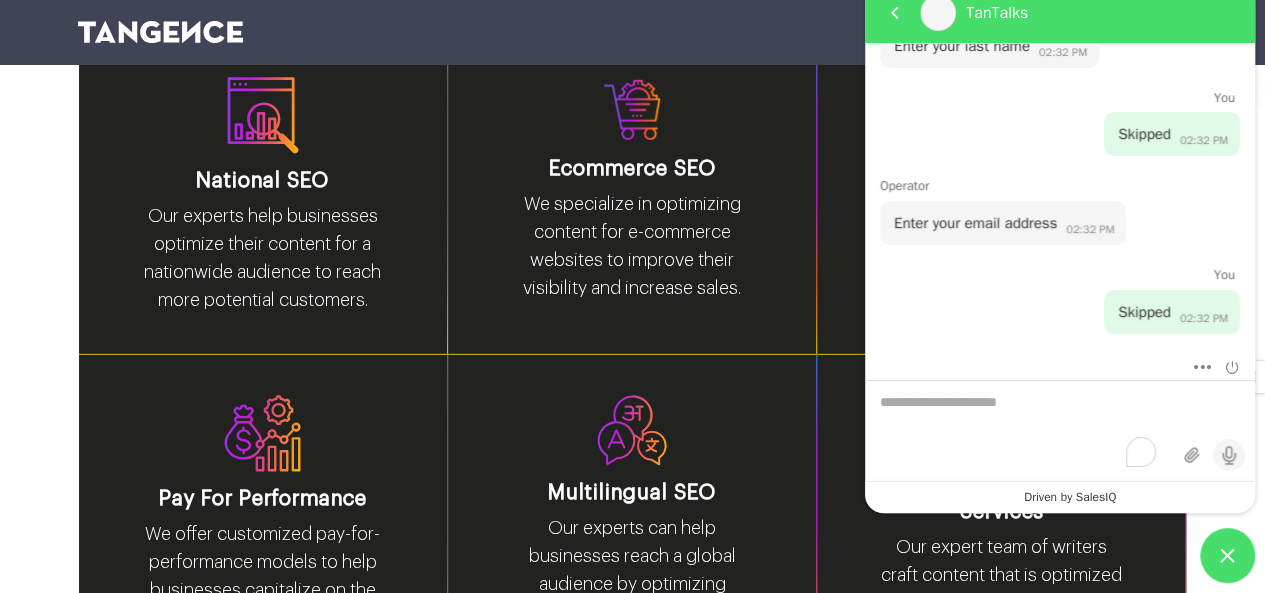 scroll, scrollTop: 142, scrollLeft: 0, axis: vertical 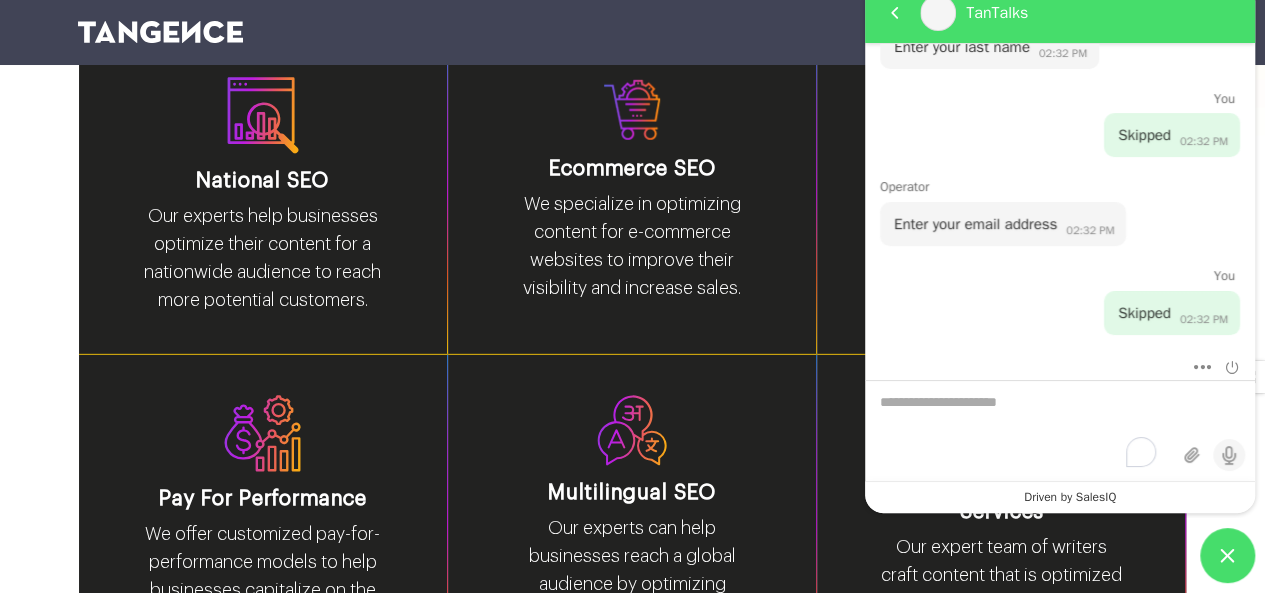 click at bounding box center [1060, 431] 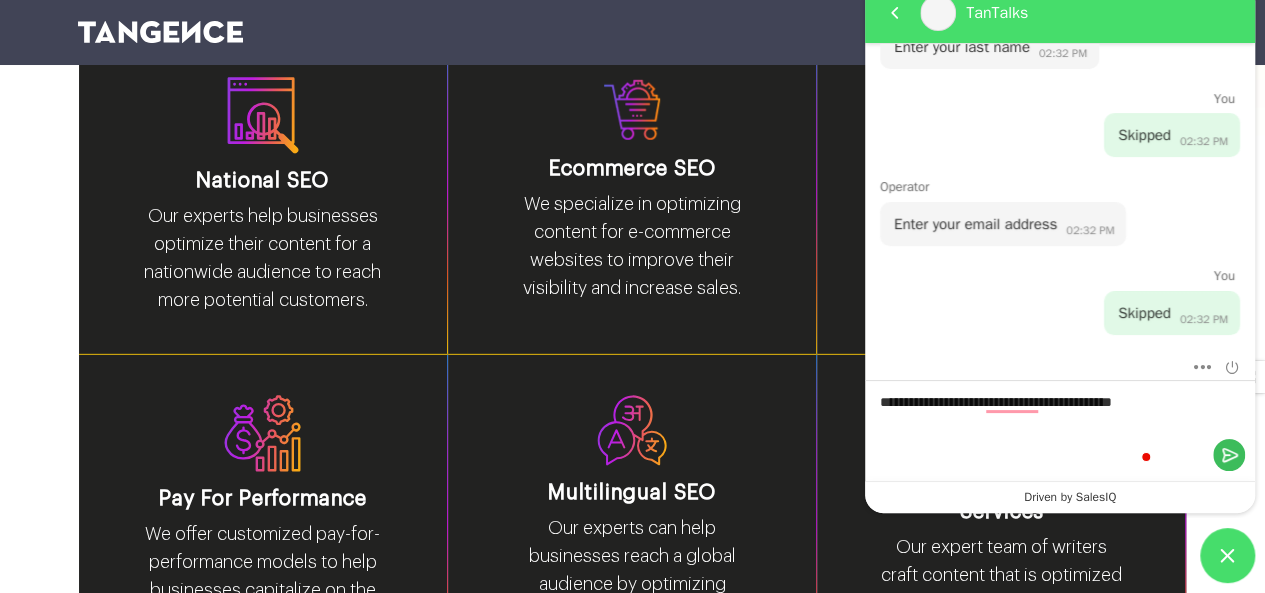 type on "**********" 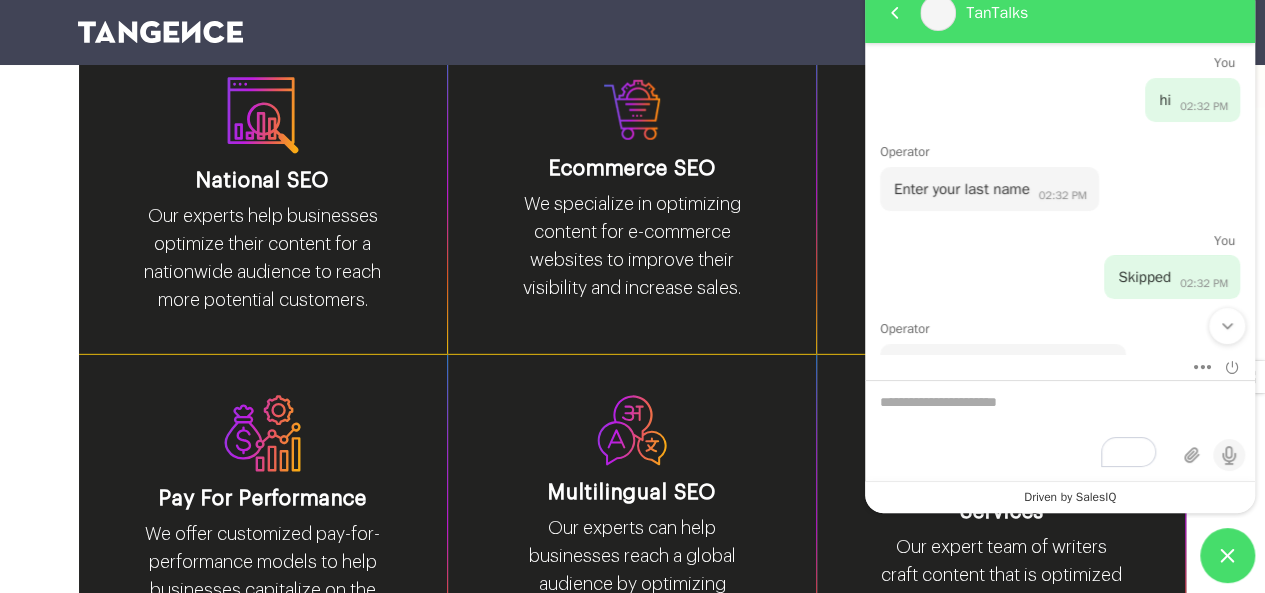 scroll, scrollTop: 214, scrollLeft: 0, axis: vertical 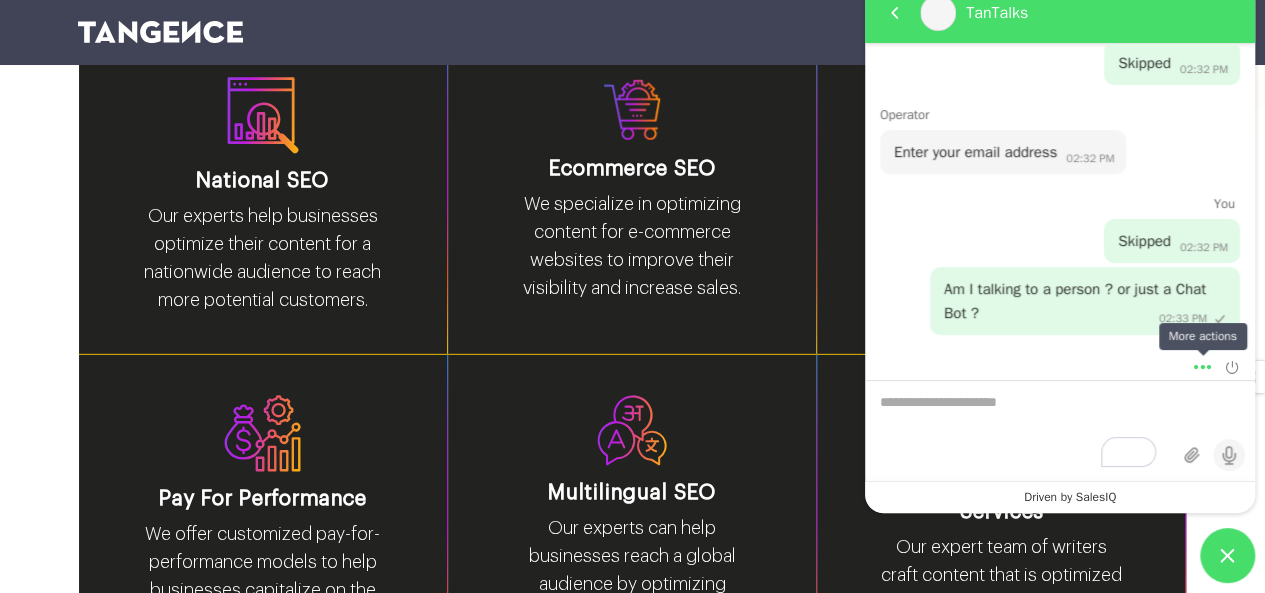 click at bounding box center (1203, 367) 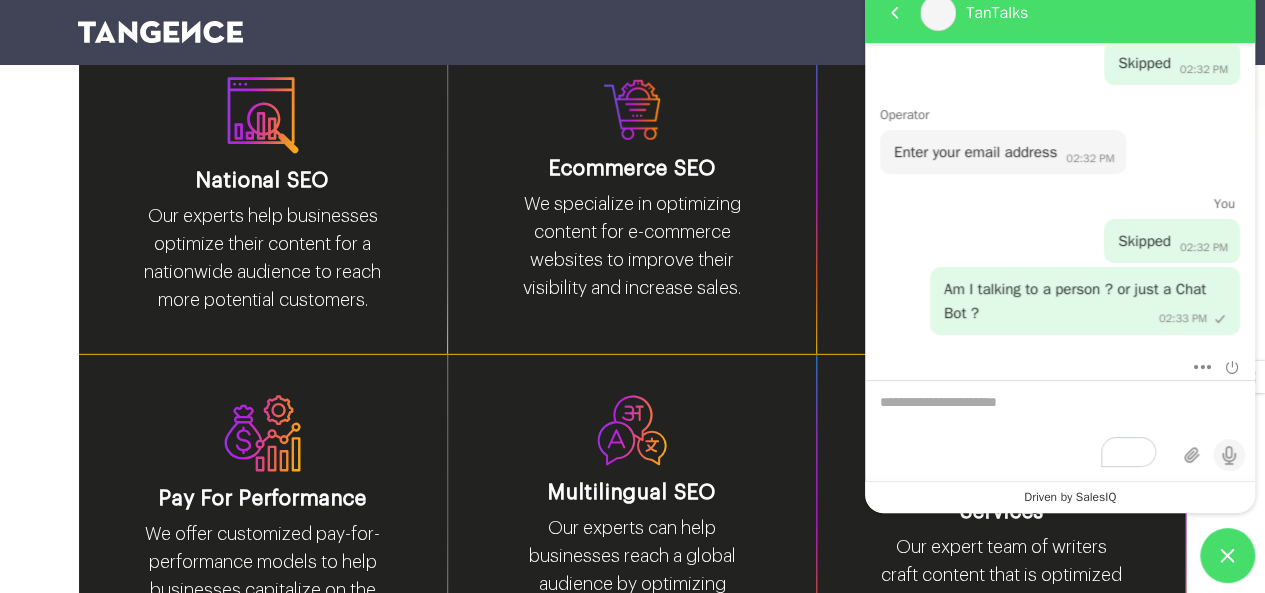 click at bounding box center (1060, 431) 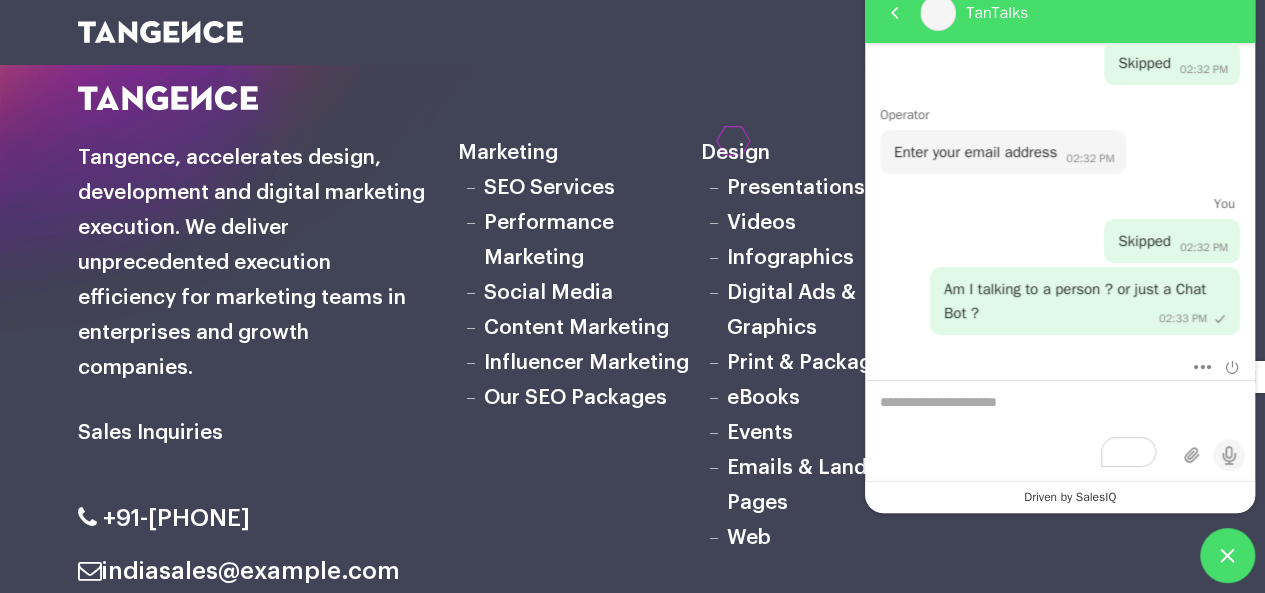 scroll, scrollTop: 11136, scrollLeft: 0, axis: vertical 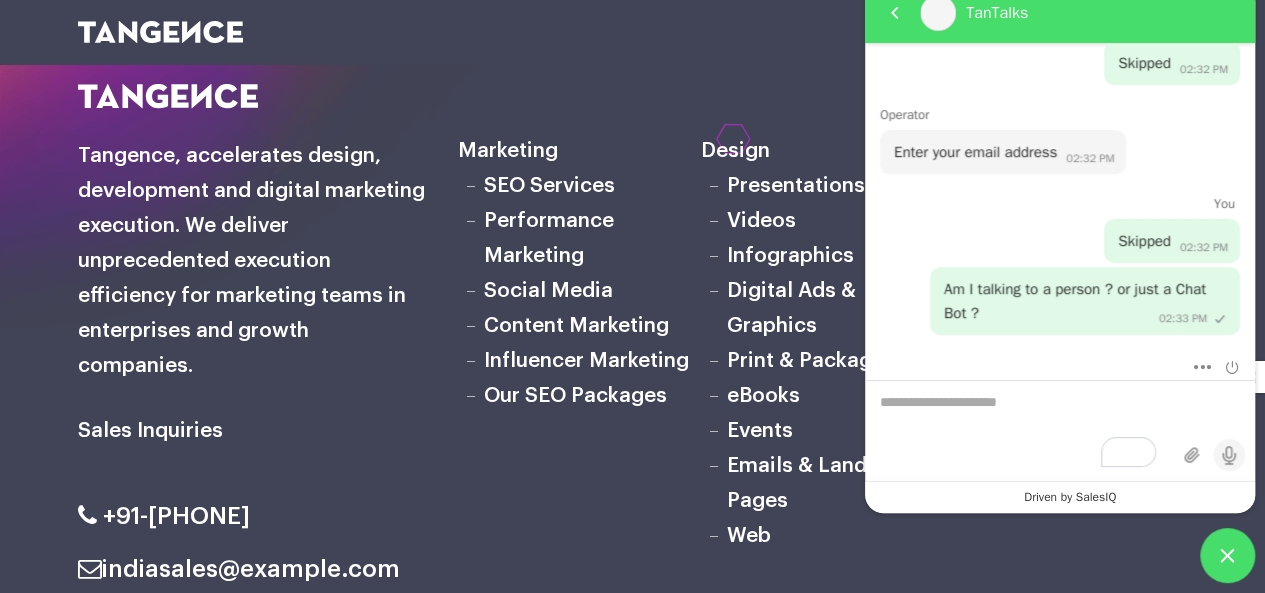 click on "Events" at bounding box center (760, 430) 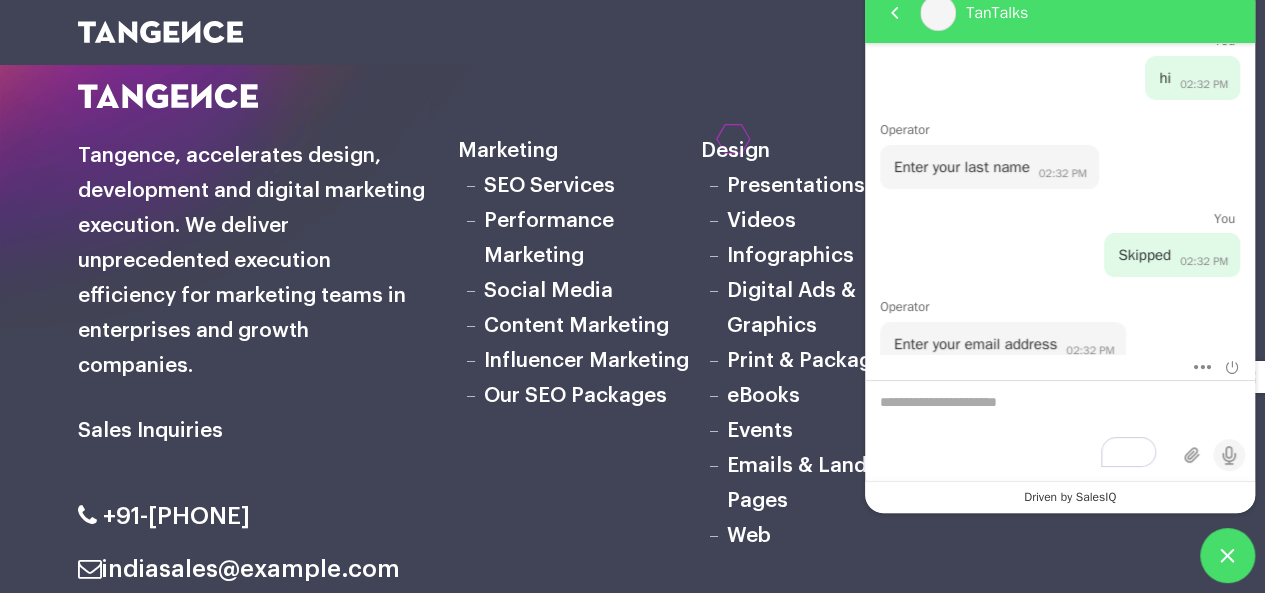 scroll, scrollTop: 0, scrollLeft: 0, axis: both 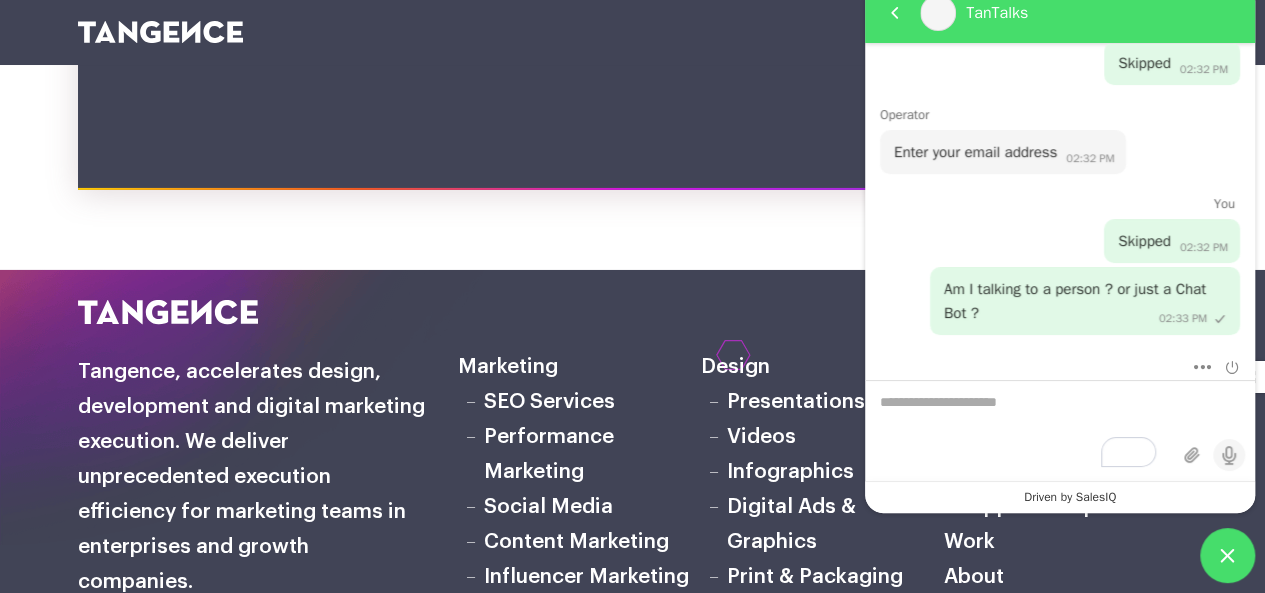 click at bounding box center [1060, 431] 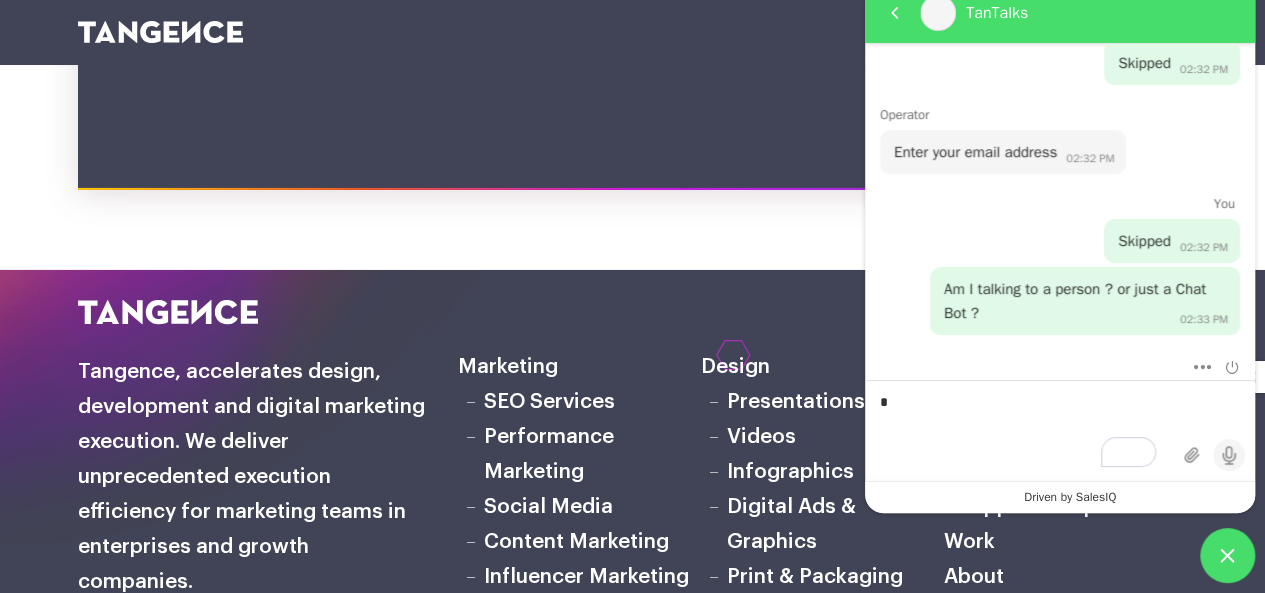 type 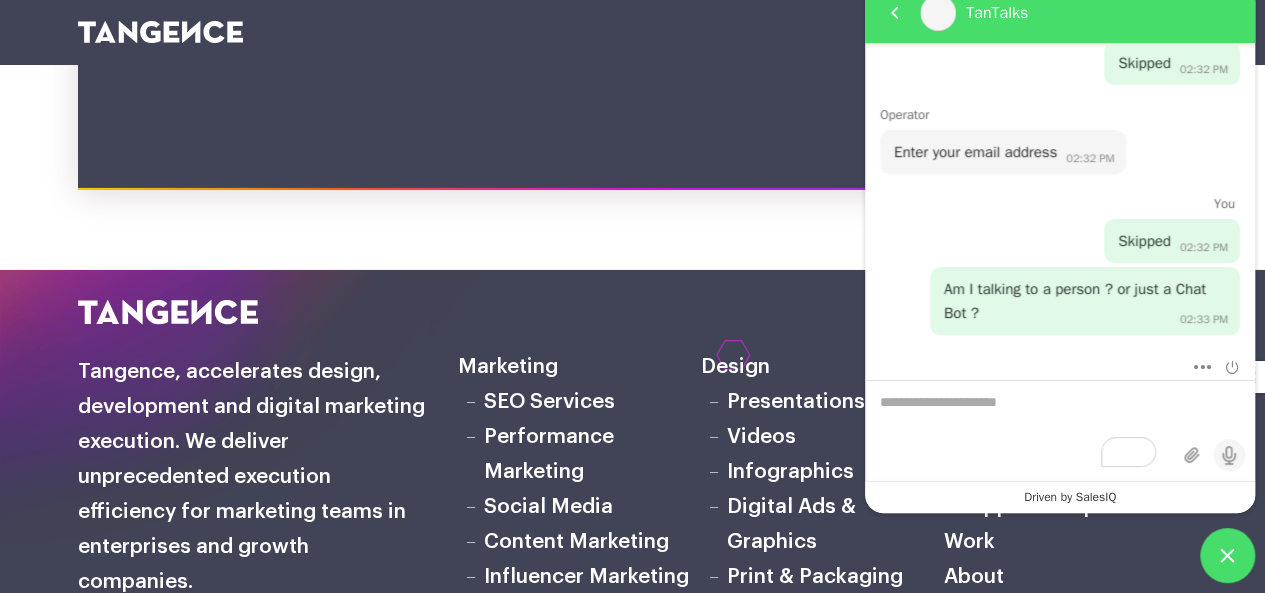 scroll, scrollTop: 262, scrollLeft: 0, axis: vertical 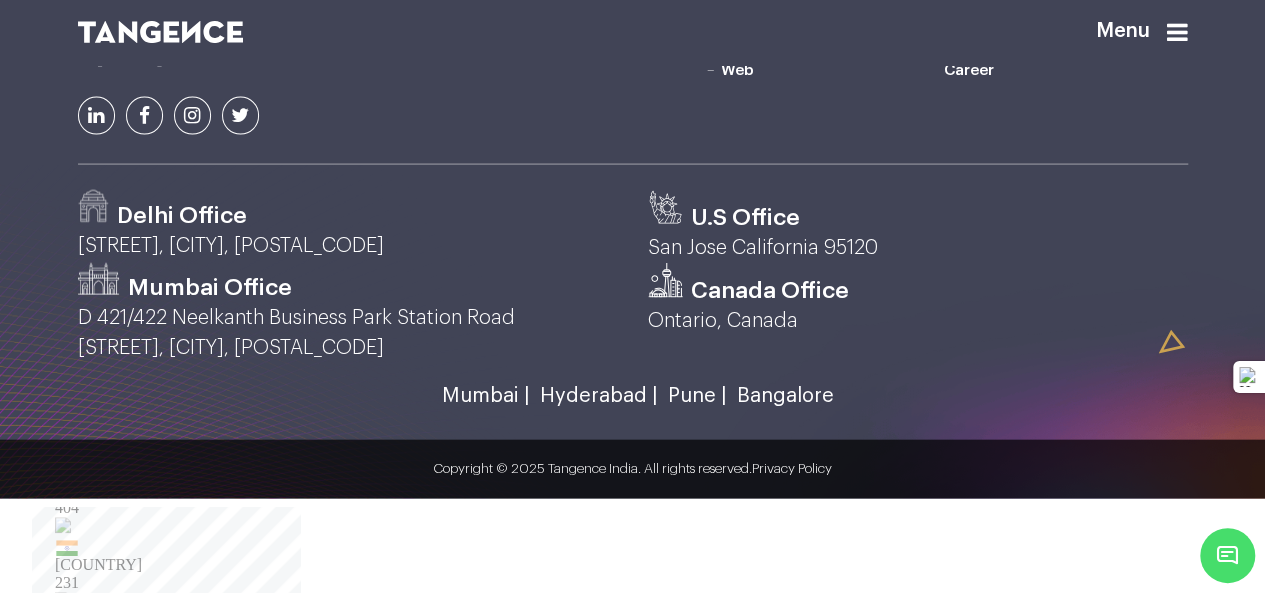 click on "India 404" at bounding box center (328, 789) 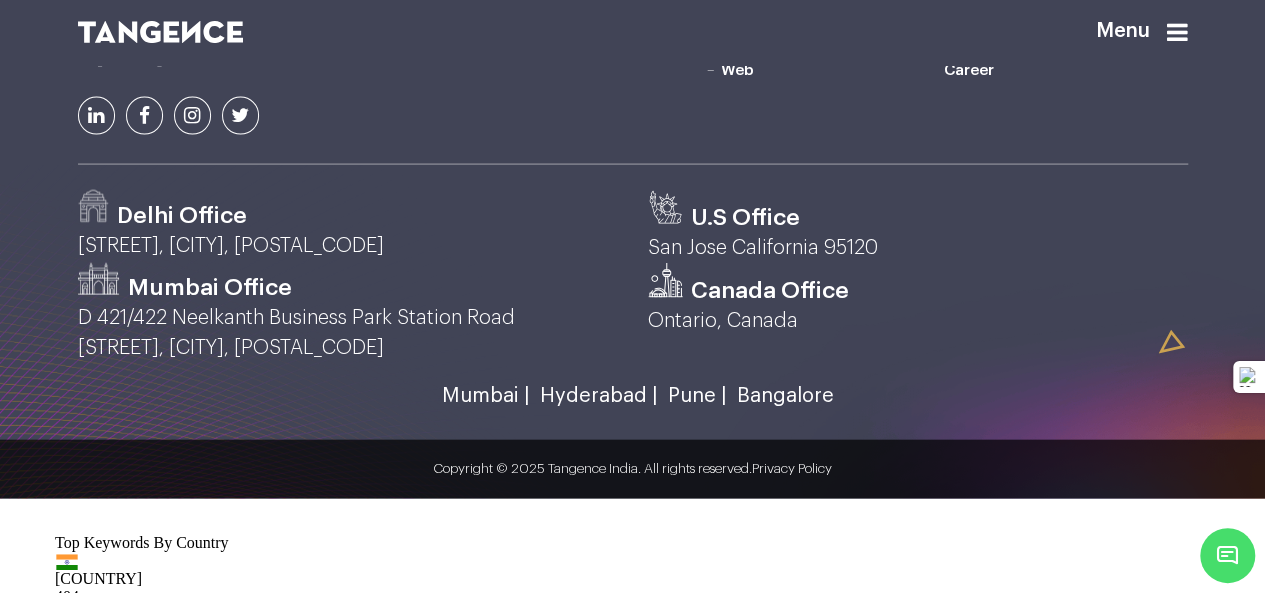 click on "seo companies in noida" at bounding box center [156, 825] 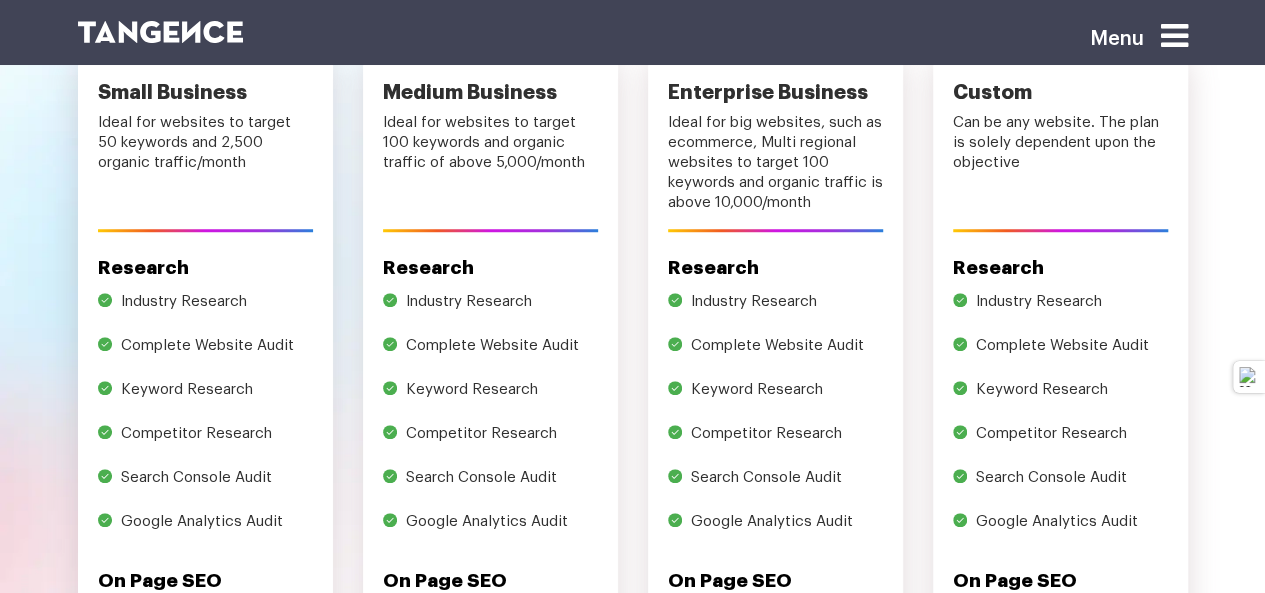 scroll, scrollTop: 717, scrollLeft: 0, axis: vertical 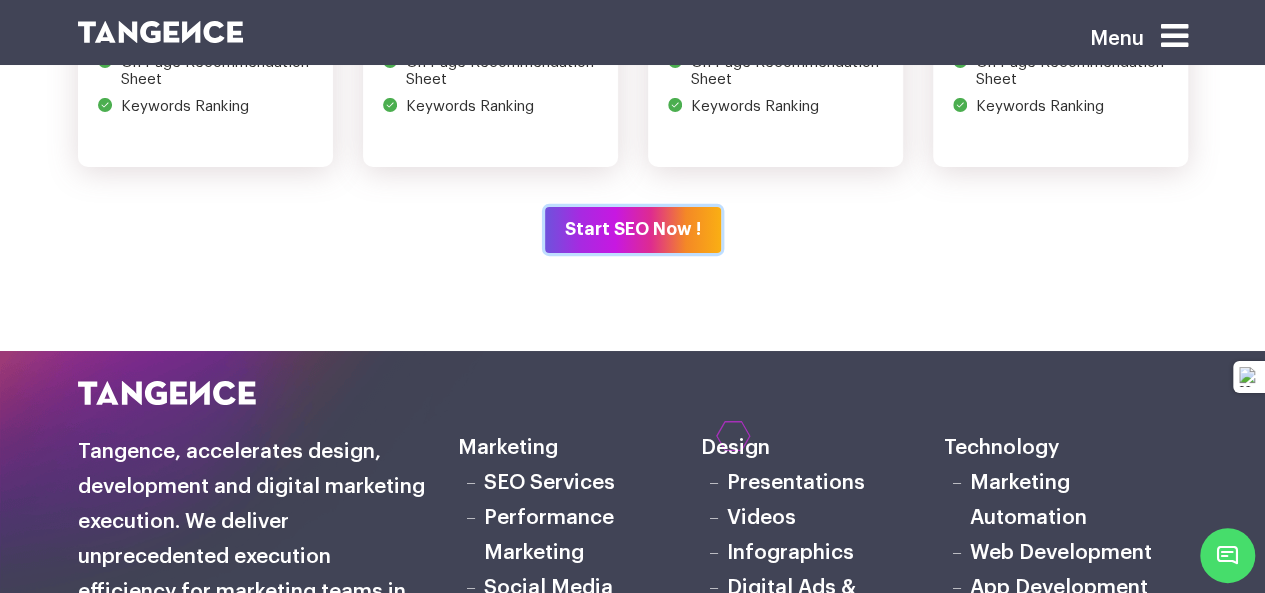 click on "Start SEO Now !" at bounding box center (633, 230) 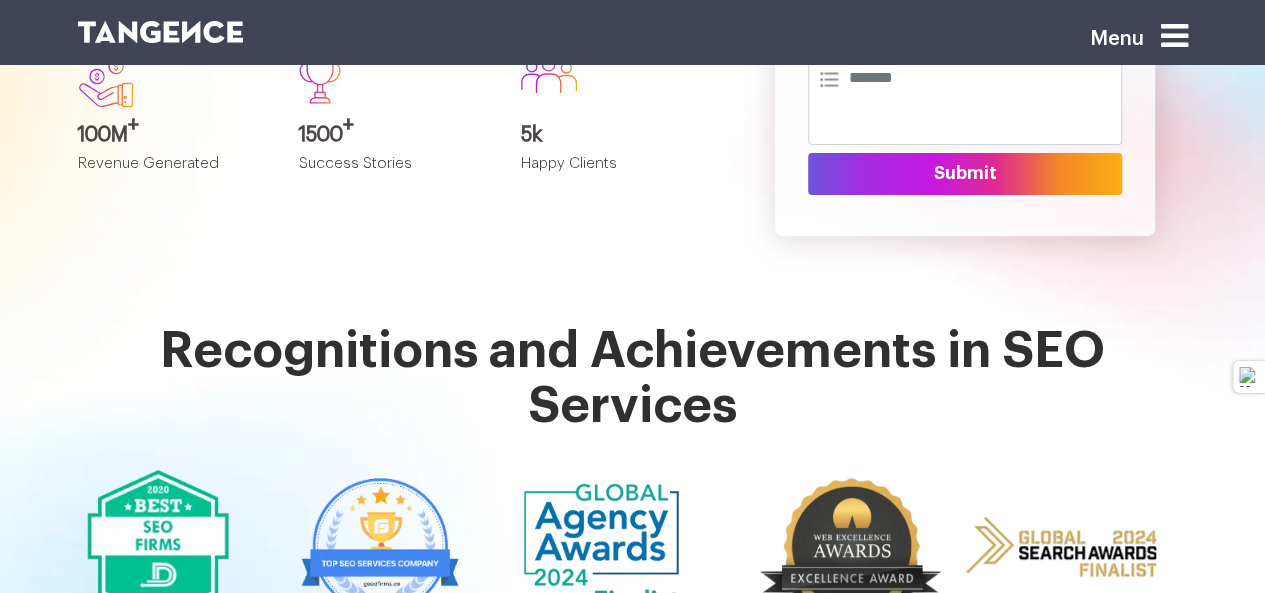 scroll, scrollTop: 0, scrollLeft: 0, axis: both 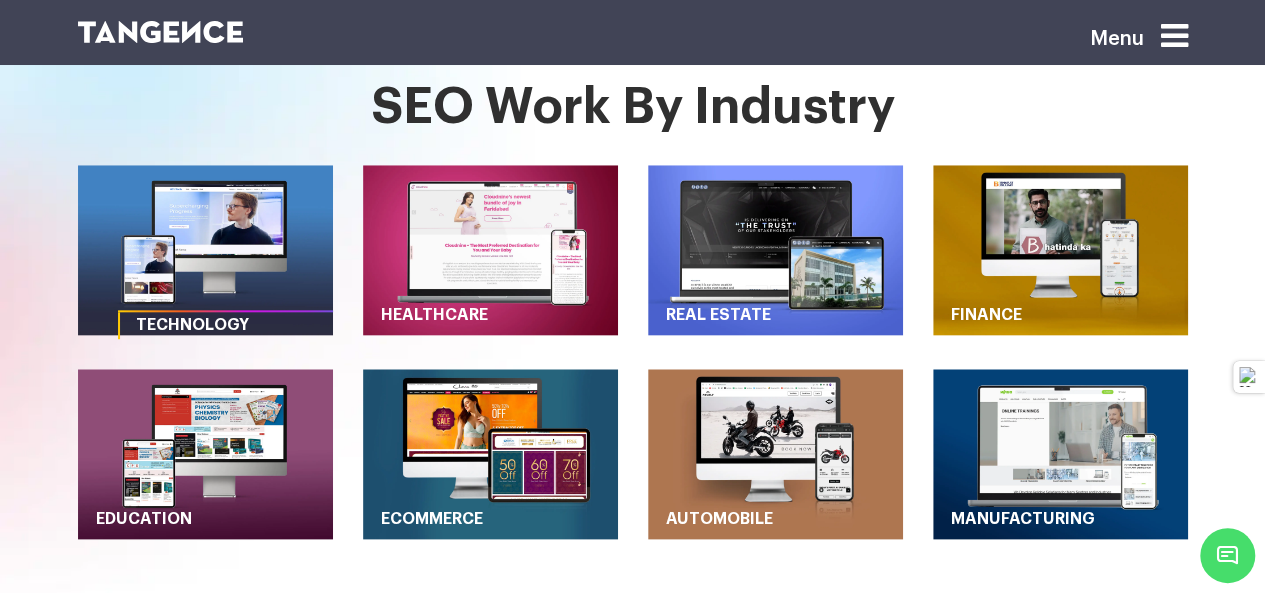 click at bounding box center [205, 250] 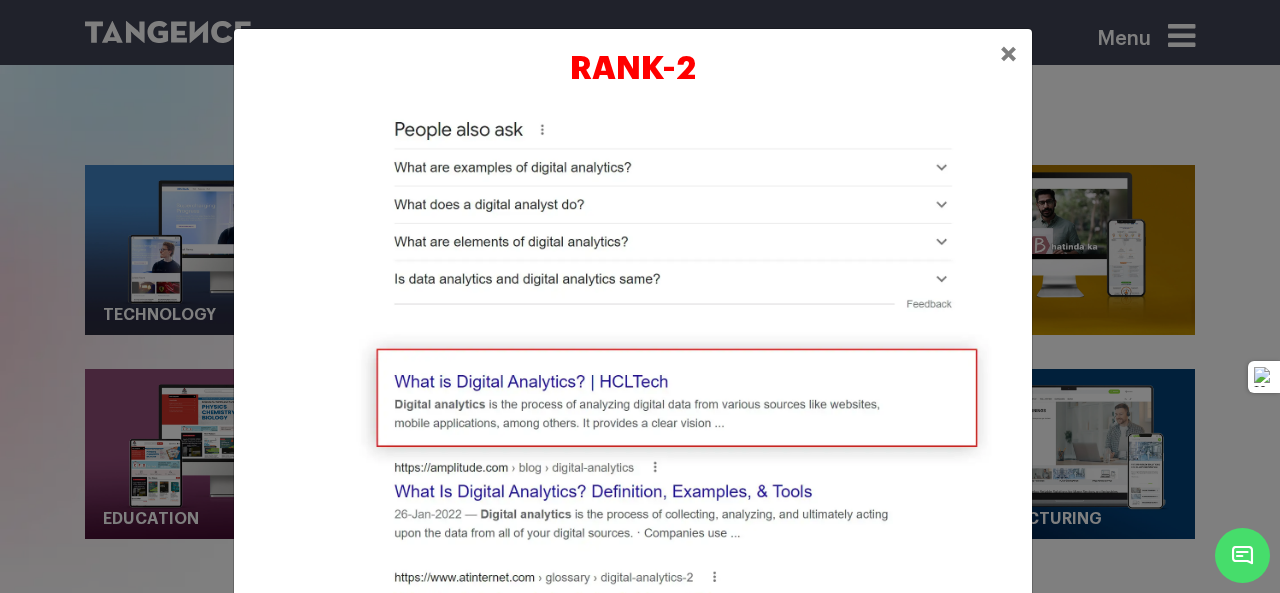 scroll, scrollTop: 376, scrollLeft: 0, axis: vertical 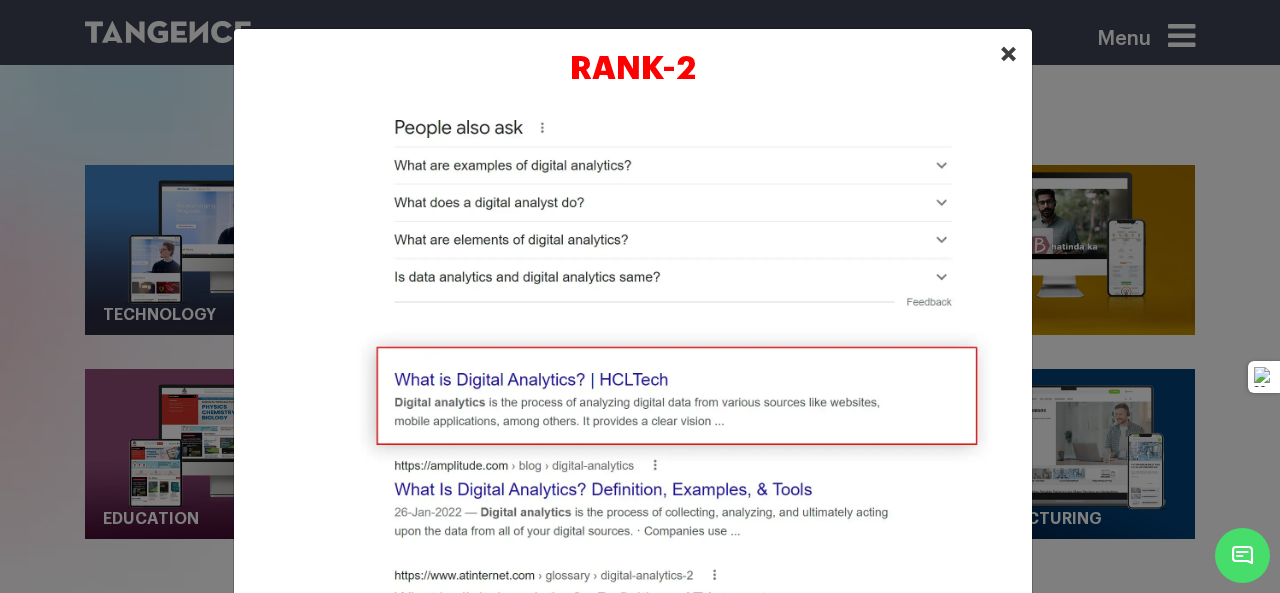 click on "×" at bounding box center [1008, 54] 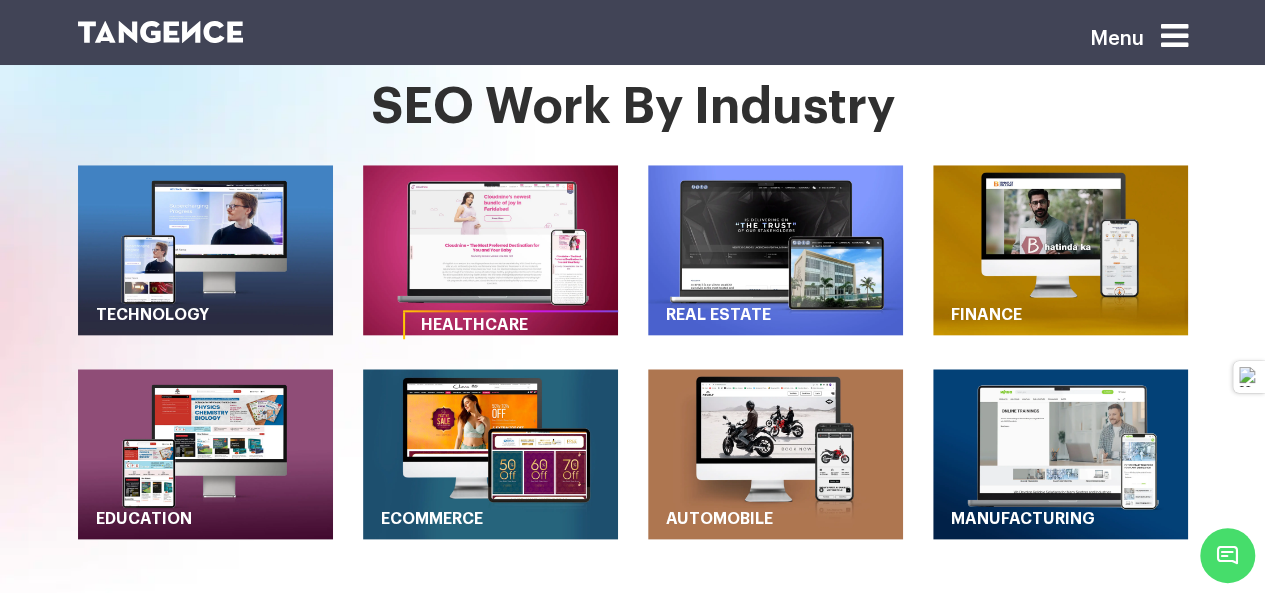 click at bounding box center [490, 250] 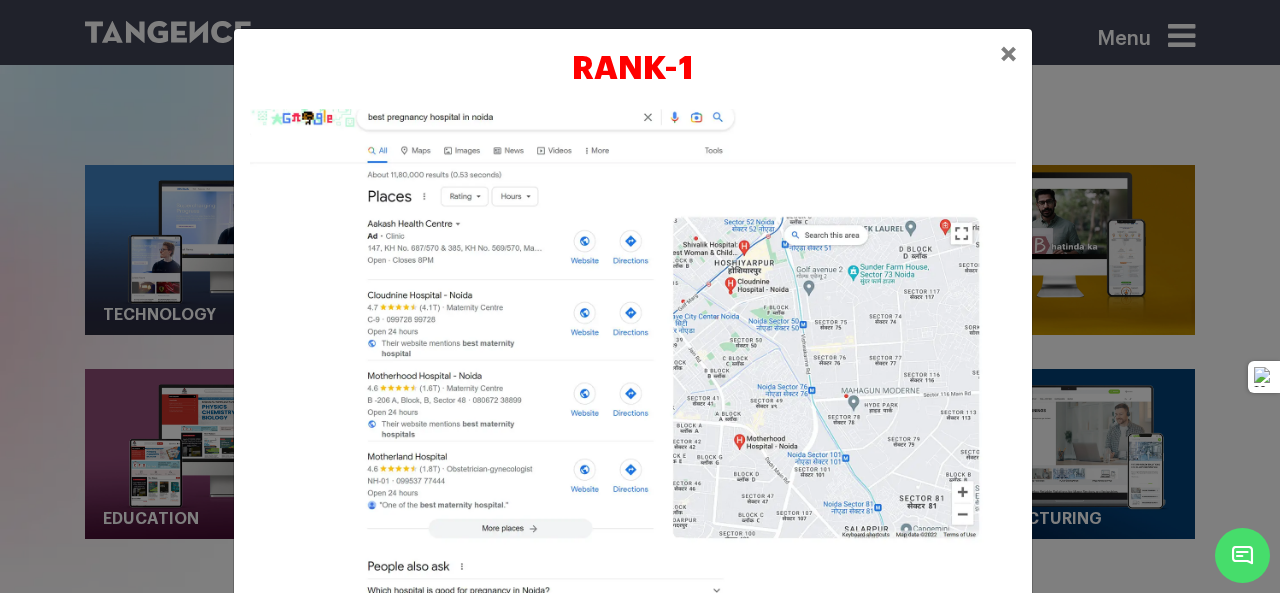scroll, scrollTop: 0, scrollLeft: 0, axis: both 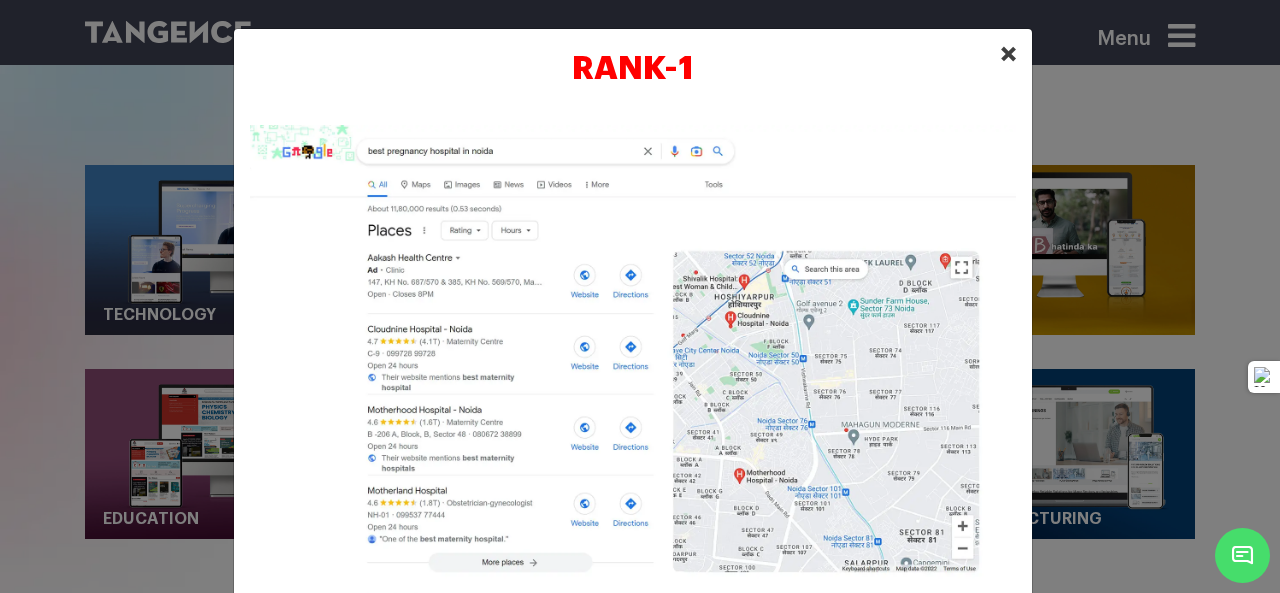 click on "×" at bounding box center (1008, 54) 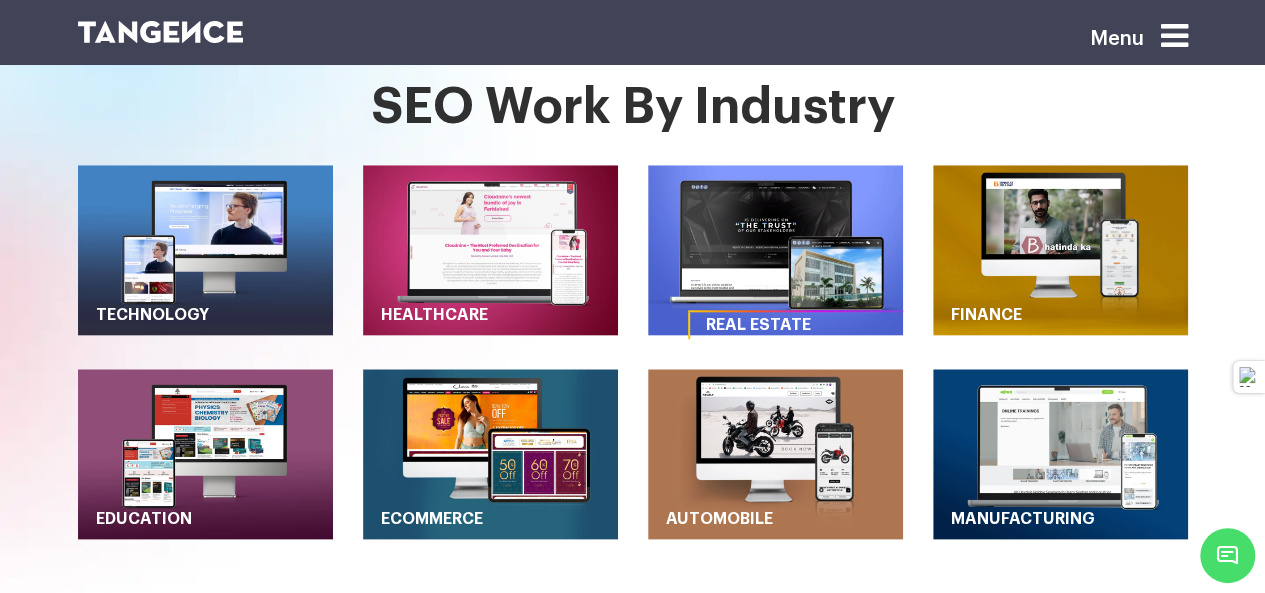click at bounding box center (775, 250) 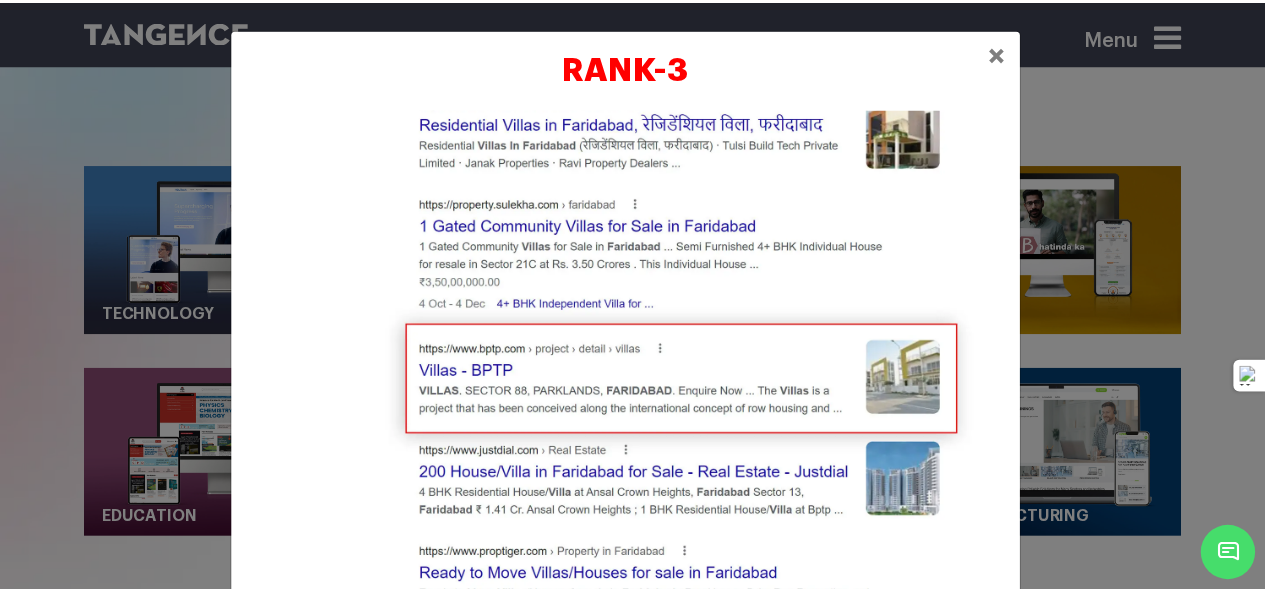 scroll, scrollTop: 920, scrollLeft: 0, axis: vertical 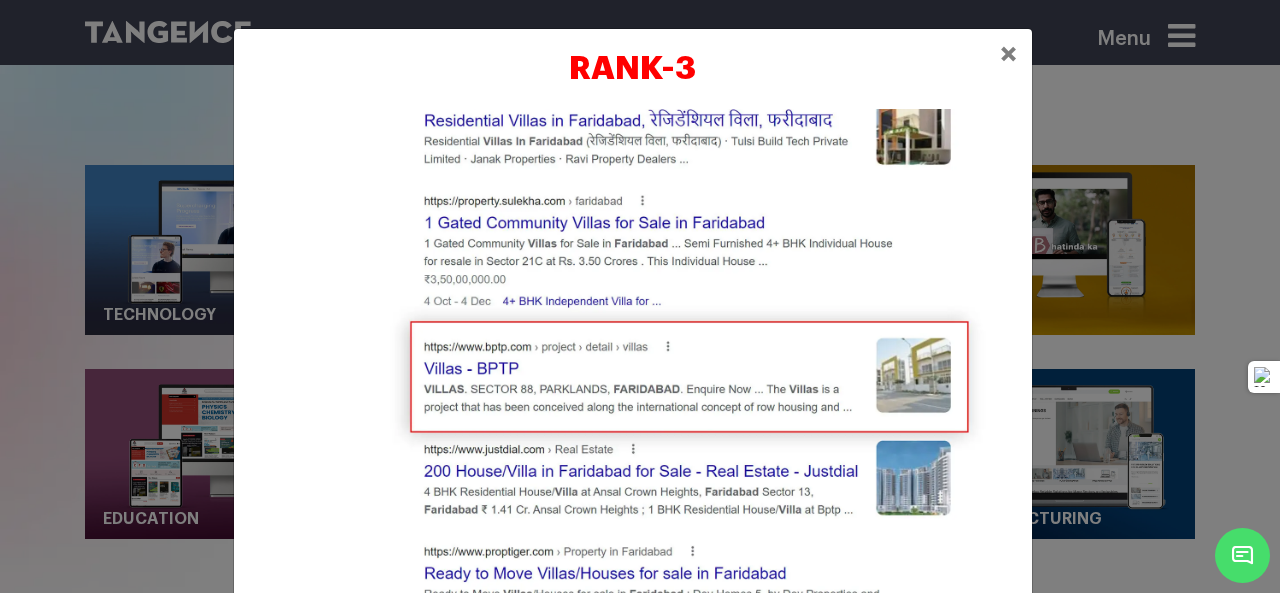 click on "RANK-3
×" at bounding box center (640, 296) 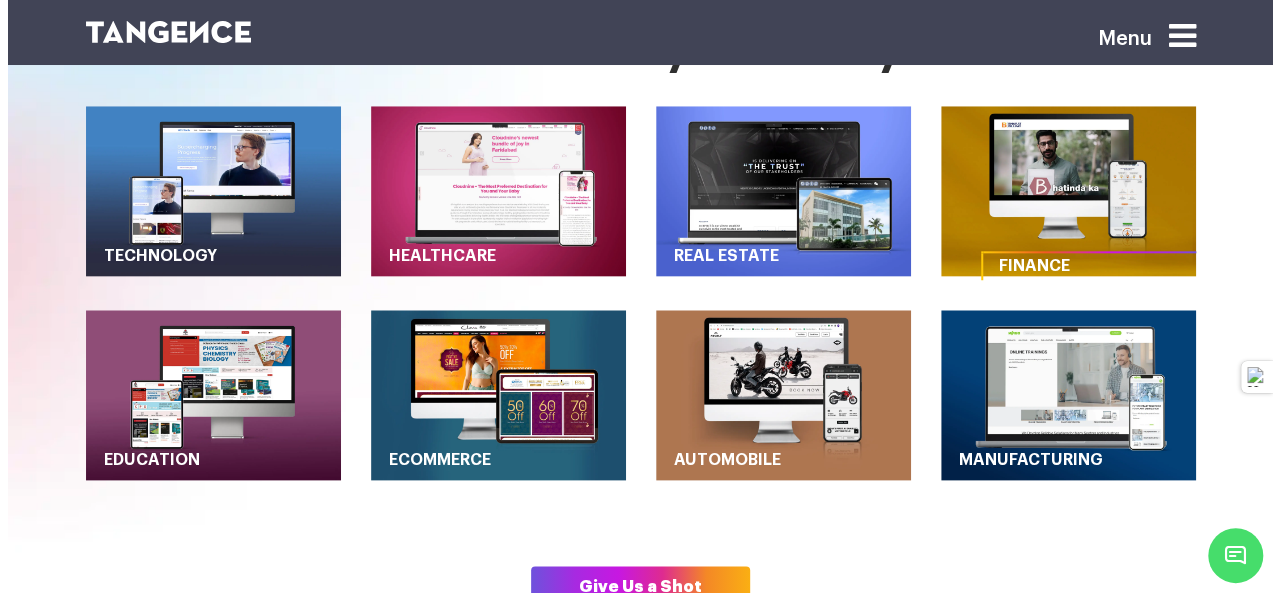 scroll, scrollTop: 965, scrollLeft: 0, axis: vertical 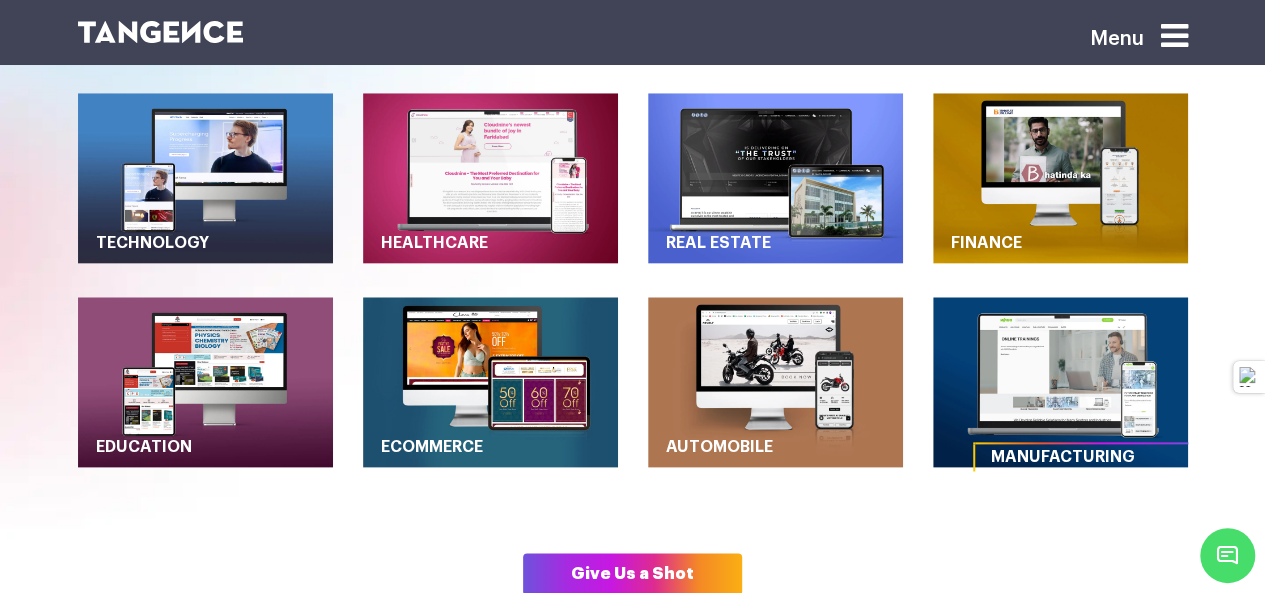 click at bounding box center [1060, 382] 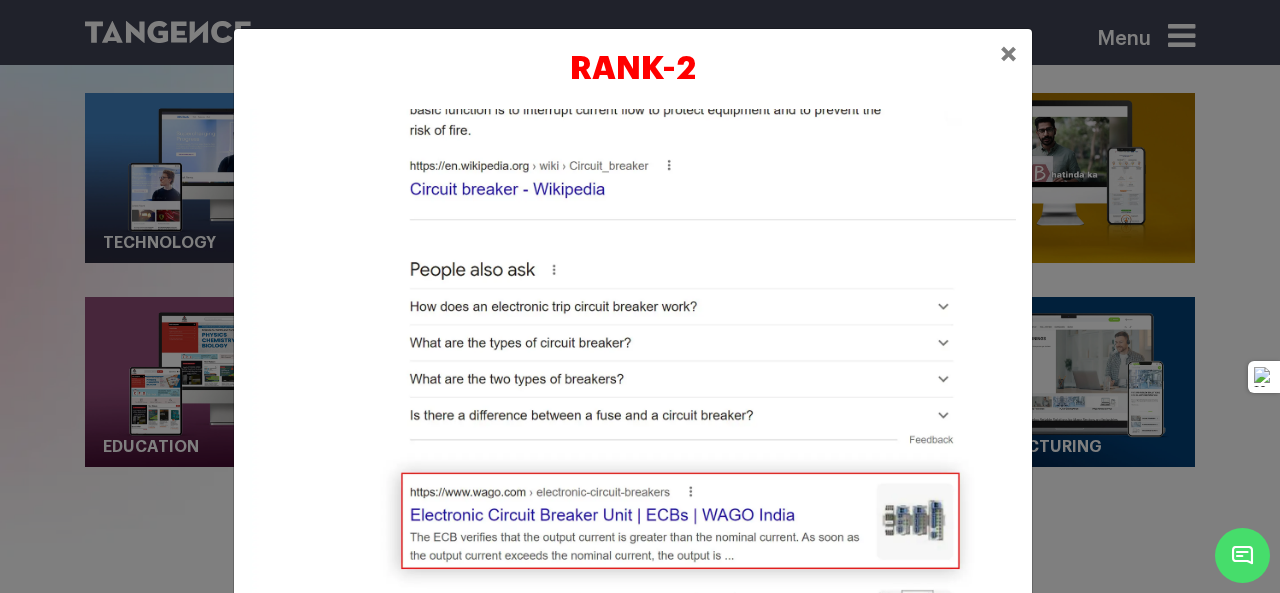 scroll, scrollTop: 288, scrollLeft: 0, axis: vertical 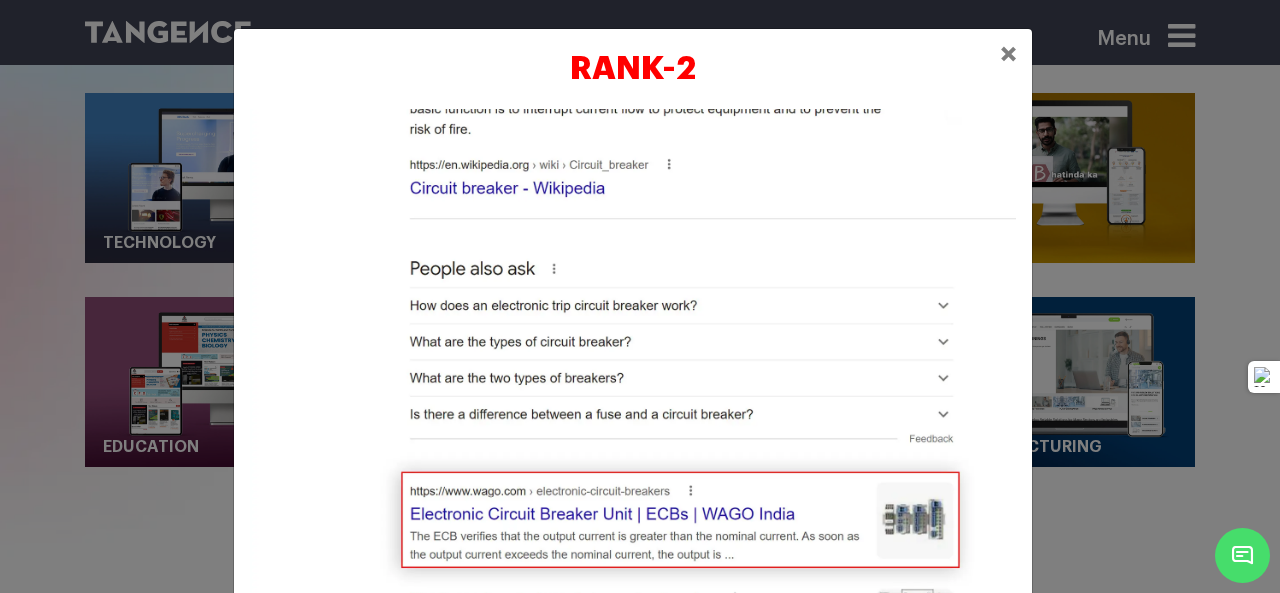 click on "RANK-2
×" at bounding box center (640, 296) 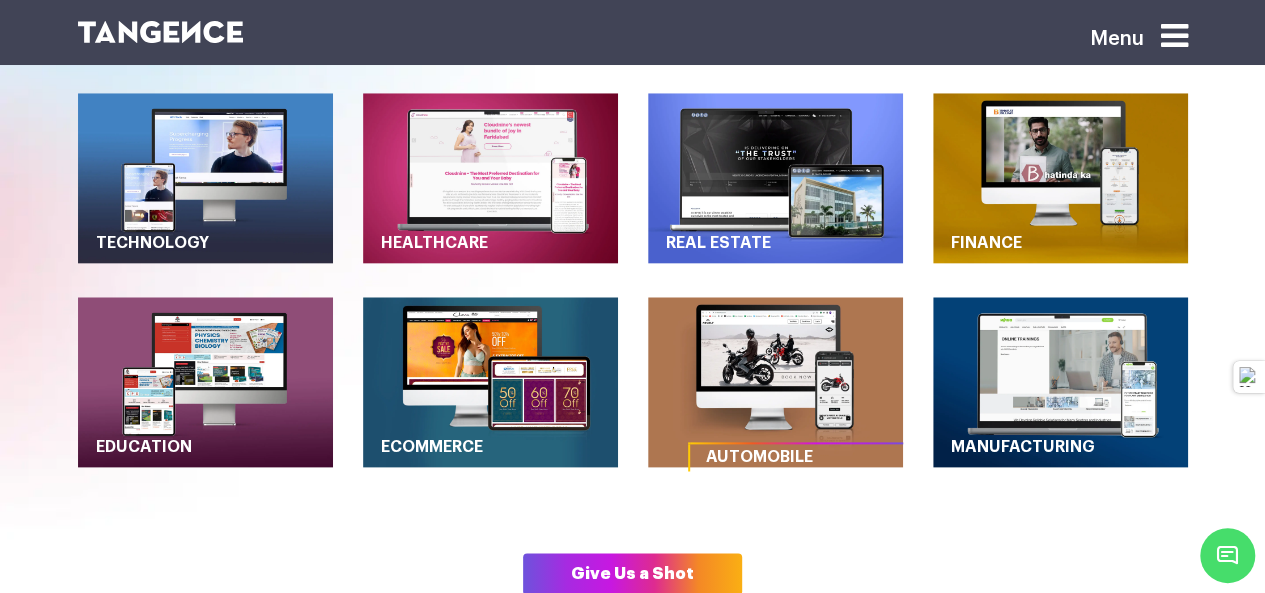 click at bounding box center (775, 382) 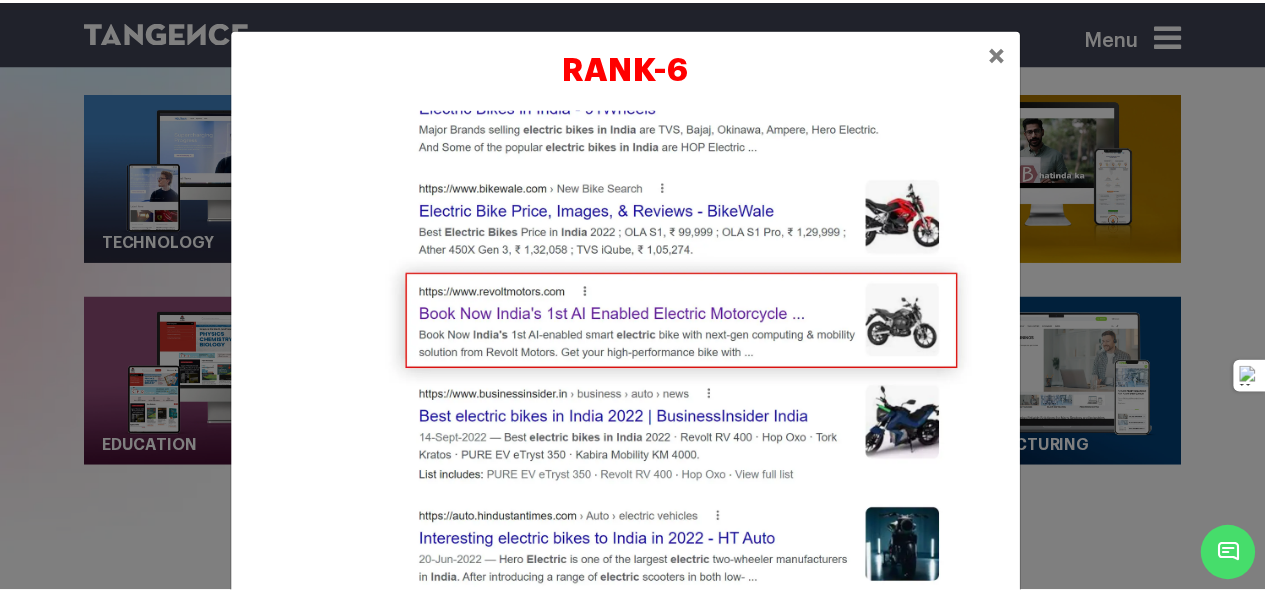 scroll, scrollTop: 946, scrollLeft: 0, axis: vertical 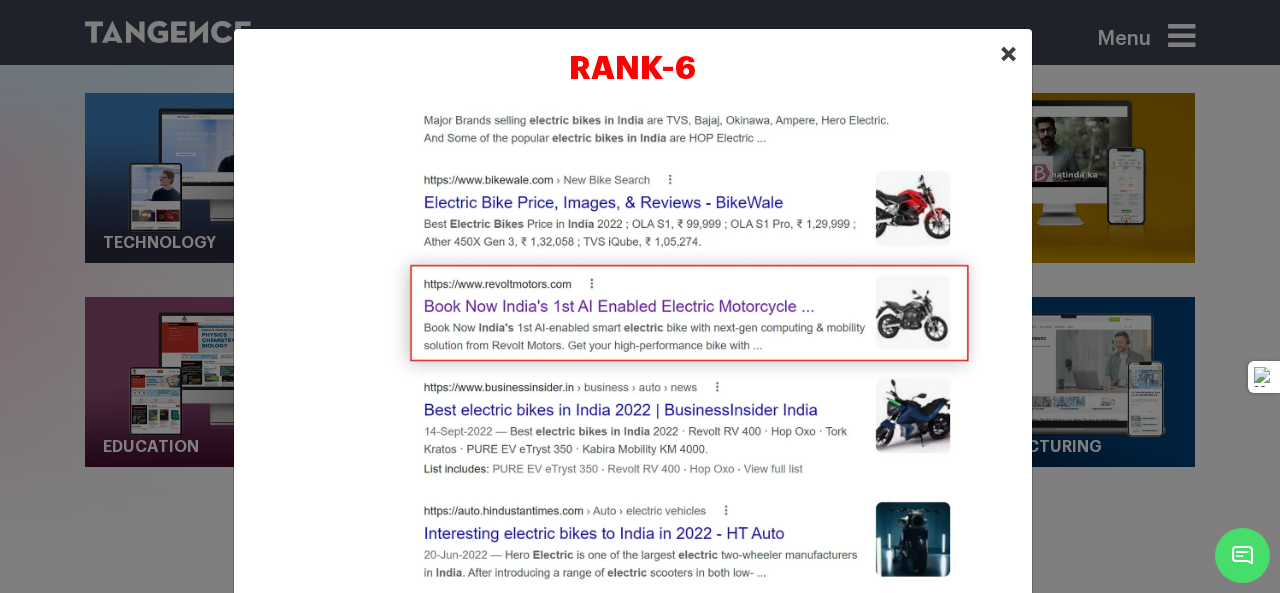 click on "×" at bounding box center [1008, 54] 